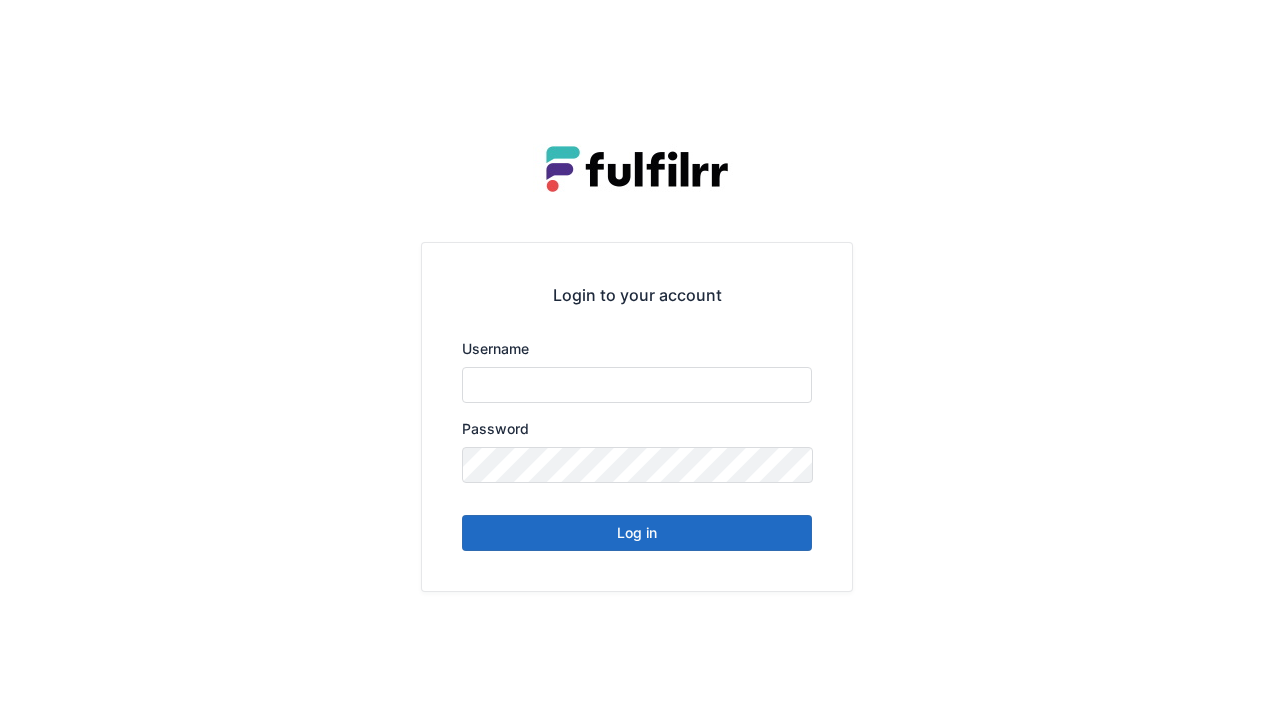 scroll, scrollTop: 0, scrollLeft: 0, axis: both 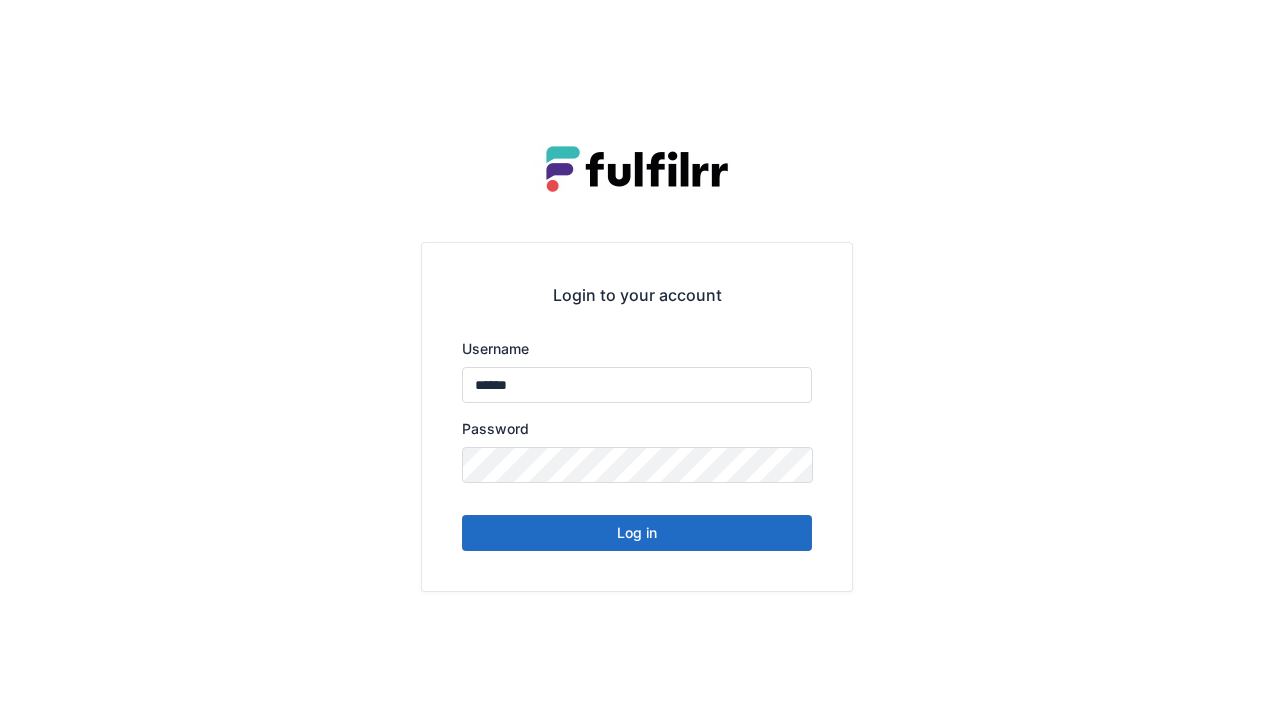 click on "Login to your account
Username
******
Password
Log in" at bounding box center [637, 416] 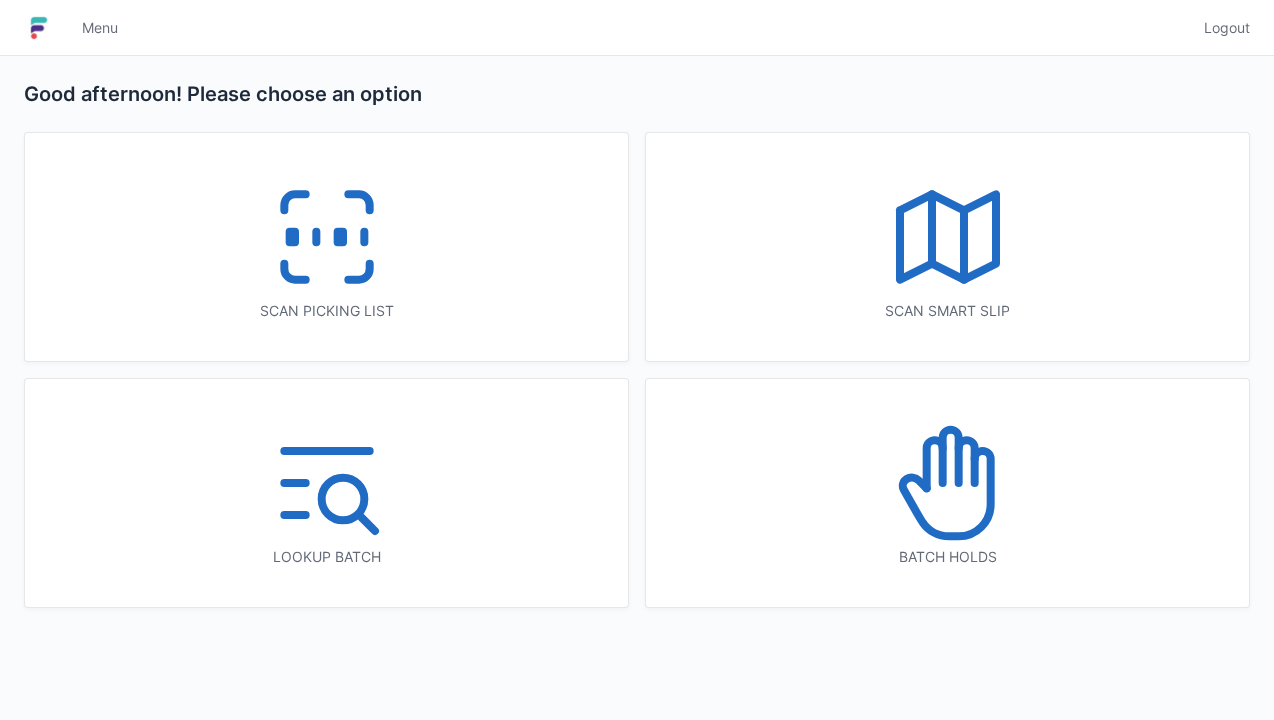 scroll, scrollTop: 0, scrollLeft: 0, axis: both 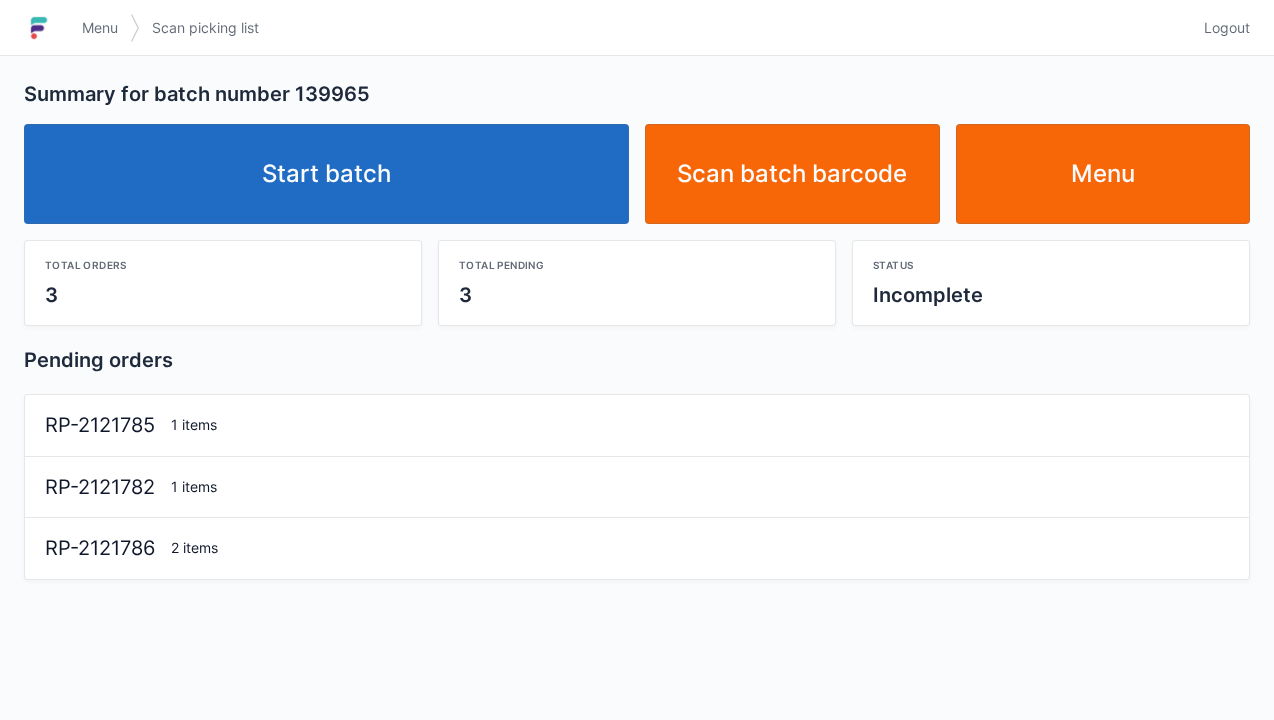 click on "Start batch" at bounding box center (326, 174) 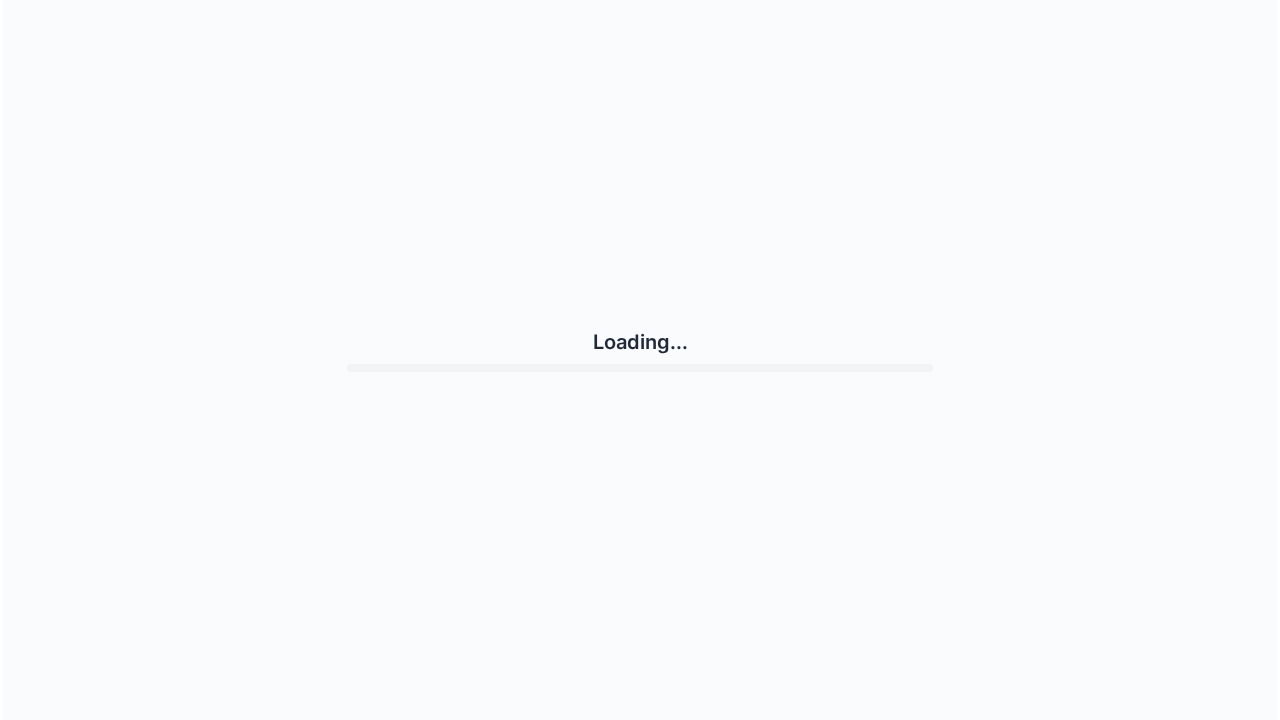 scroll, scrollTop: 0, scrollLeft: 0, axis: both 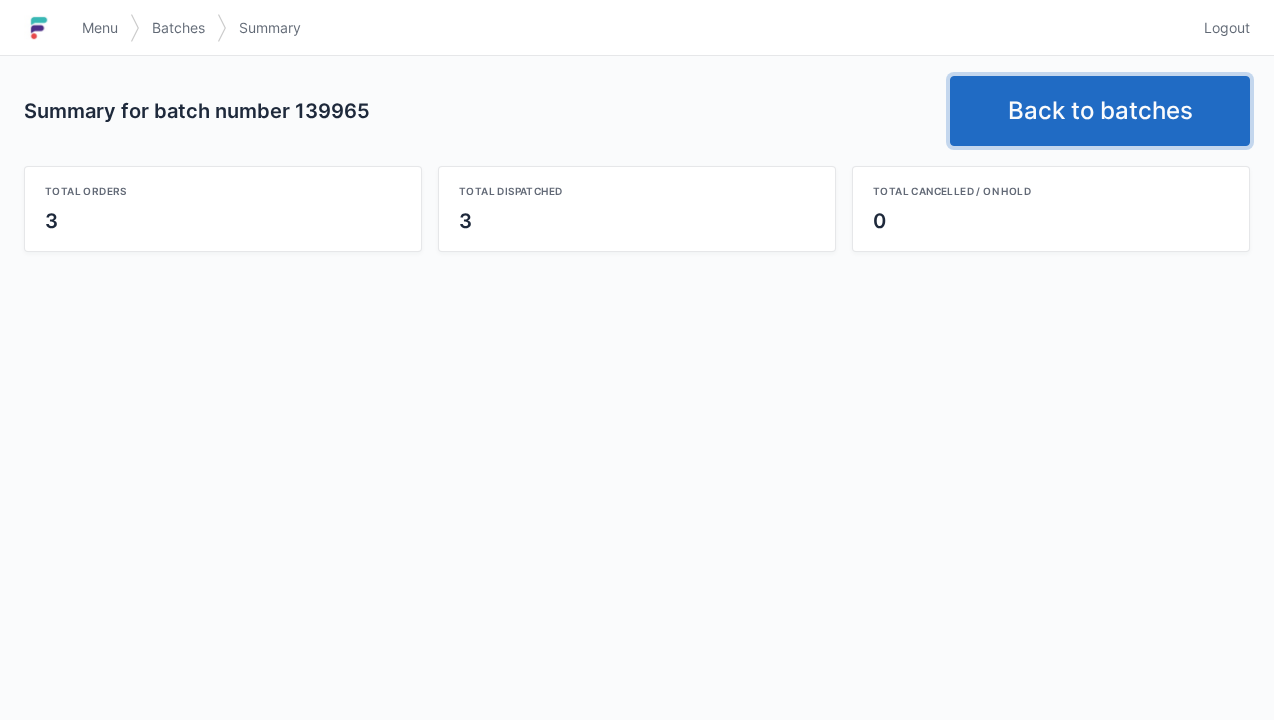 click on "Back to batches" at bounding box center (1100, 111) 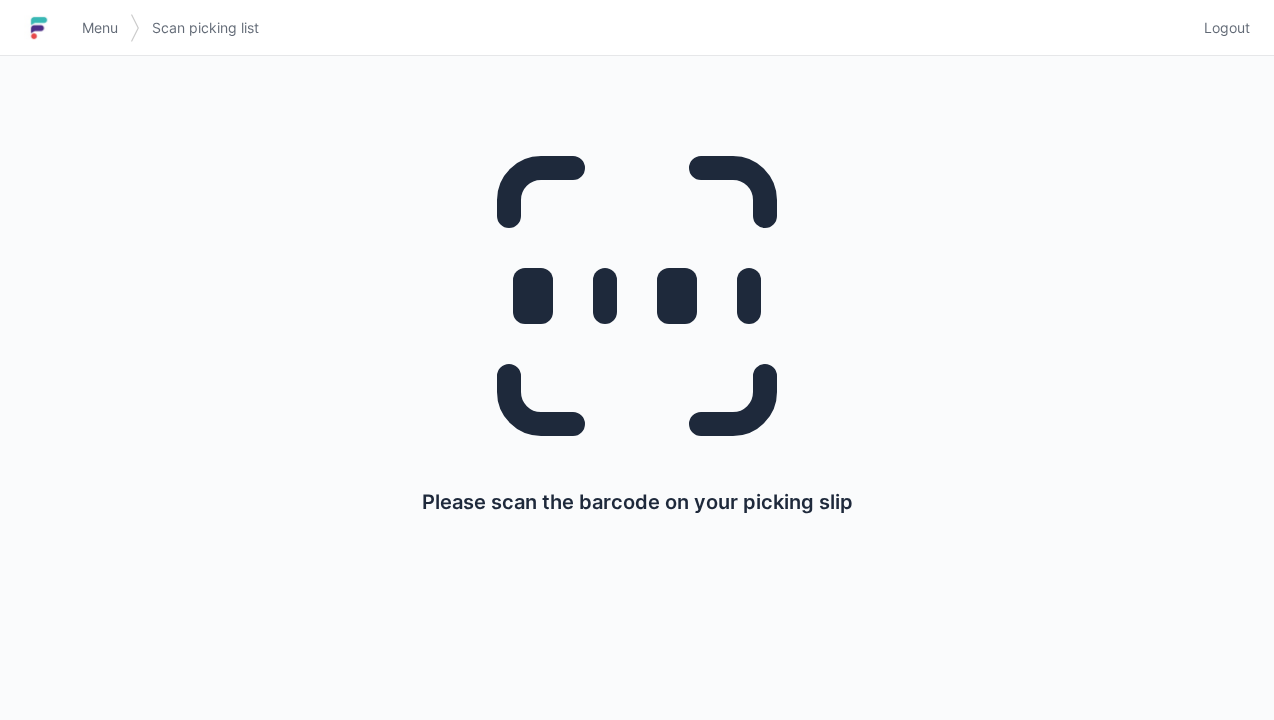 scroll, scrollTop: 0, scrollLeft: 0, axis: both 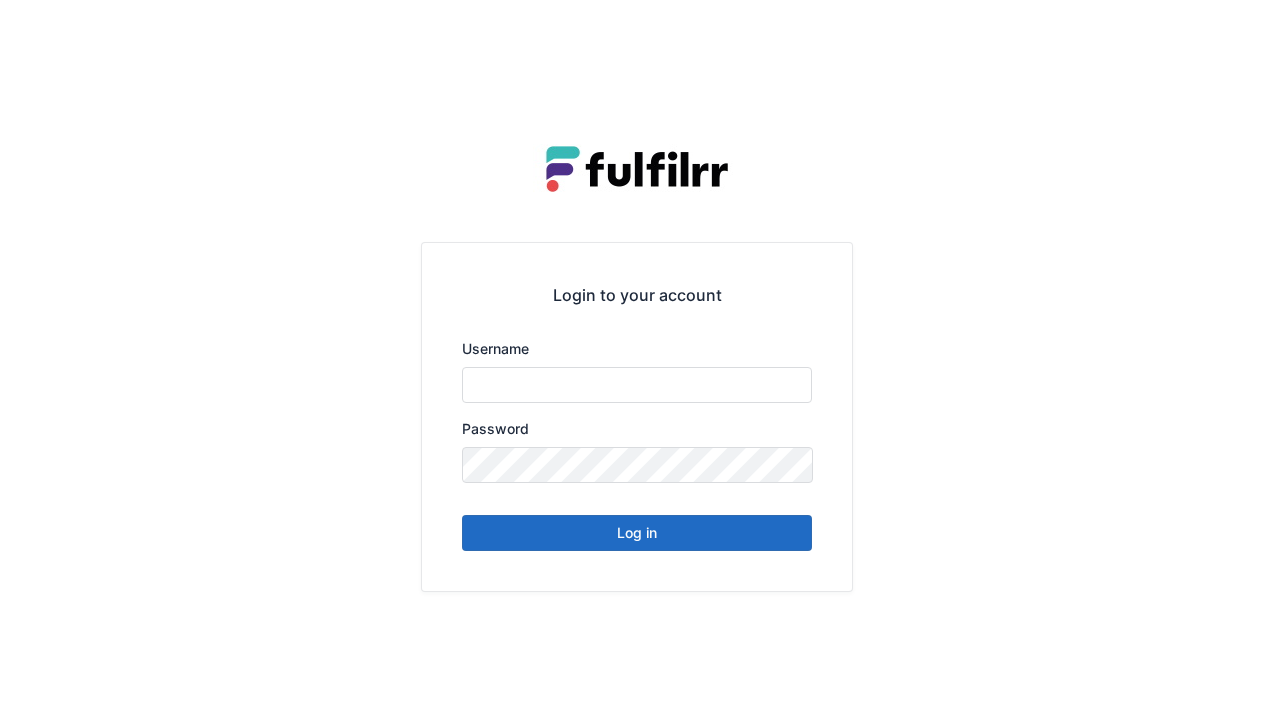 type on "******" 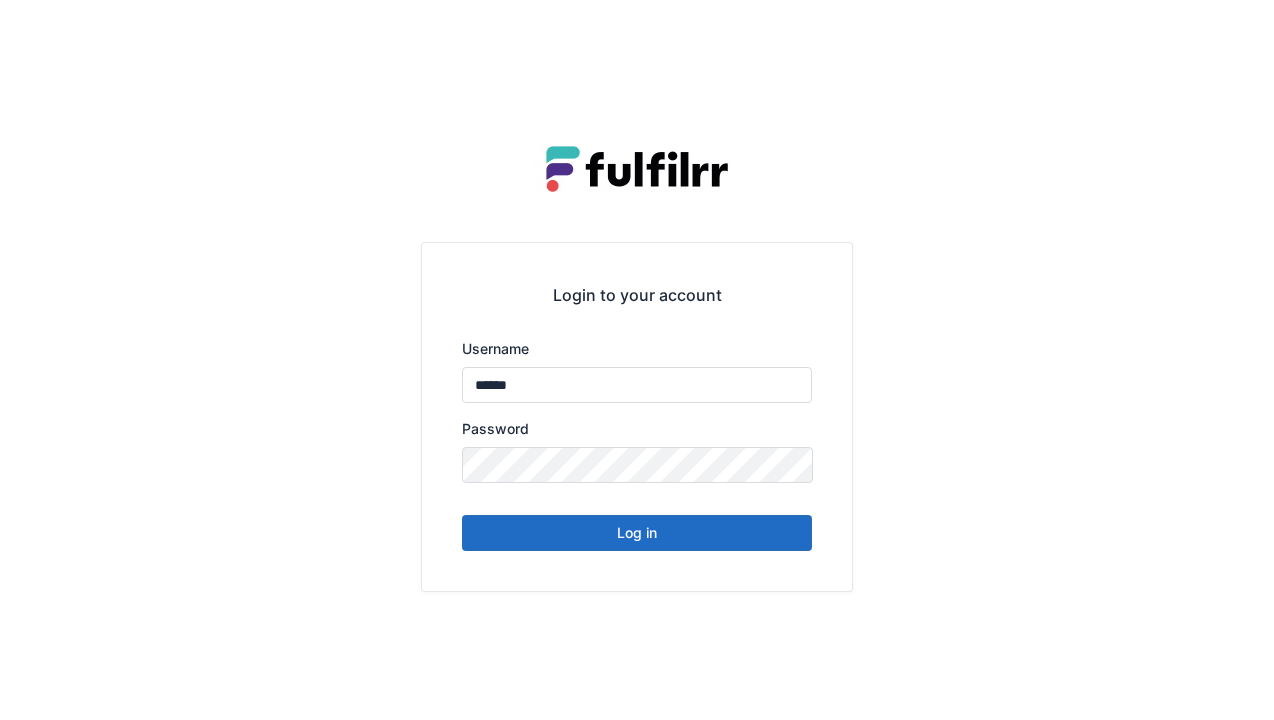 click on "Log in" at bounding box center (637, 533) 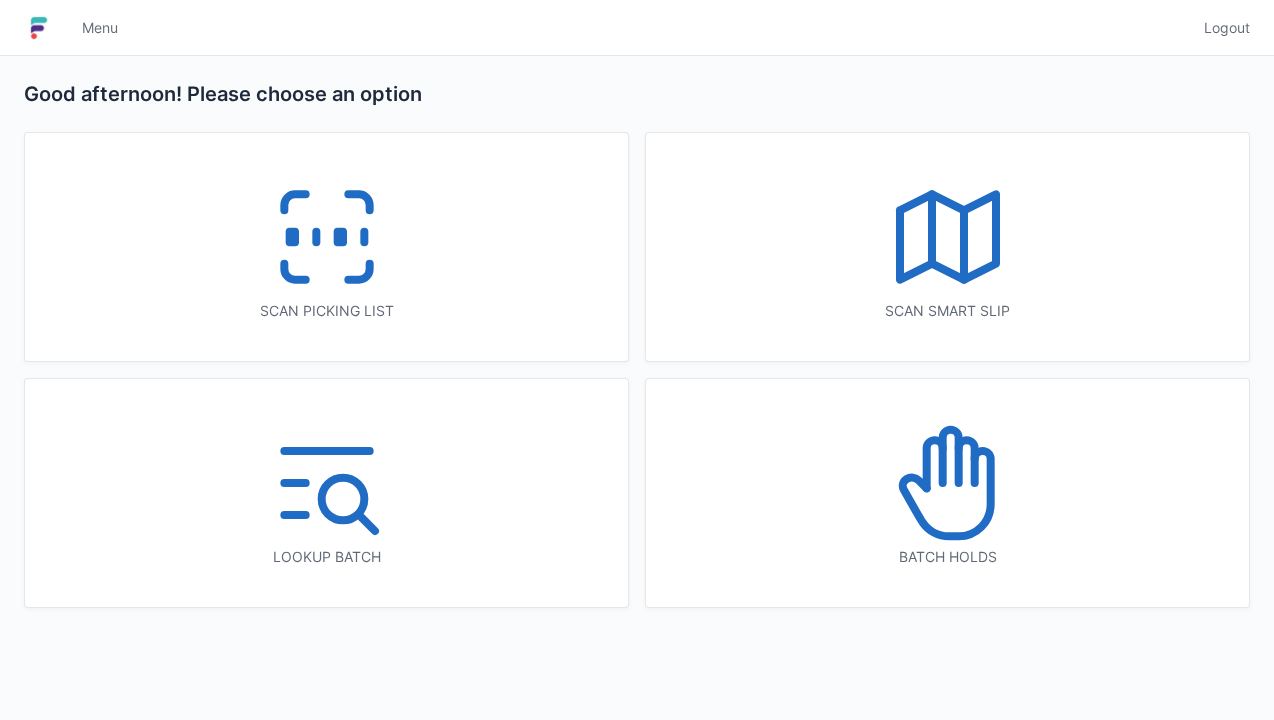 scroll, scrollTop: 0, scrollLeft: 0, axis: both 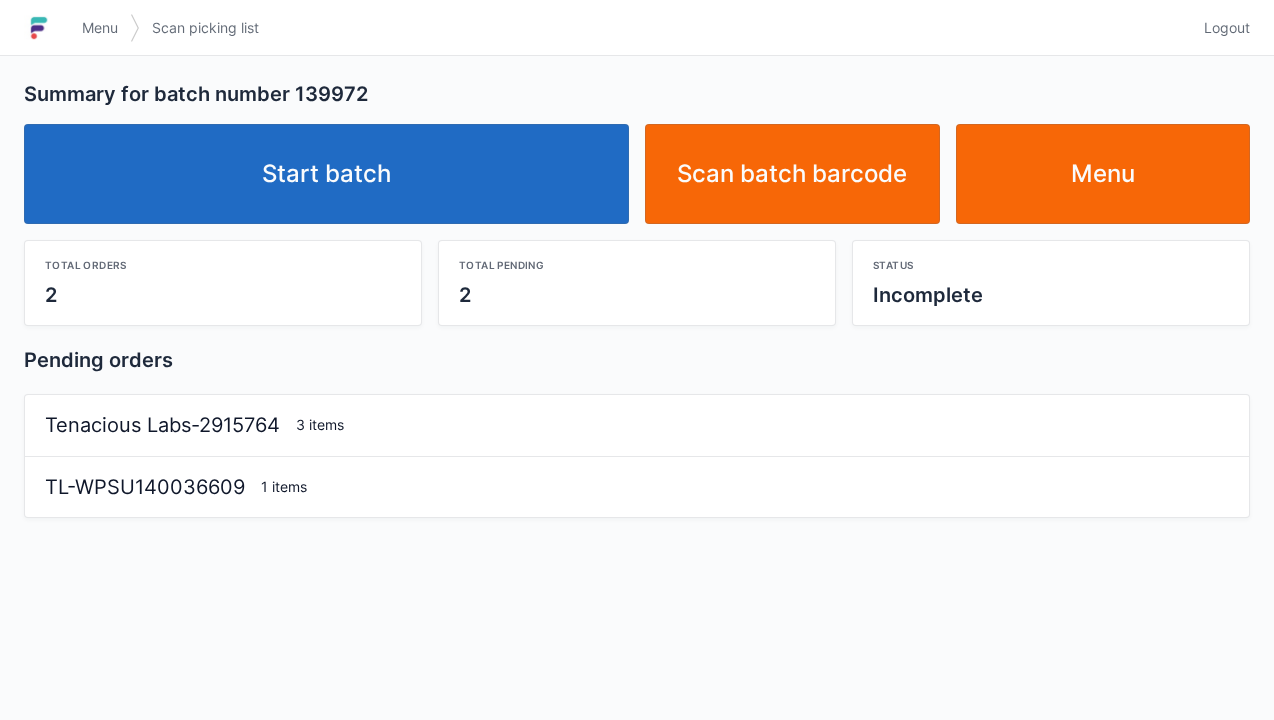click on "Start batch" at bounding box center (326, 174) 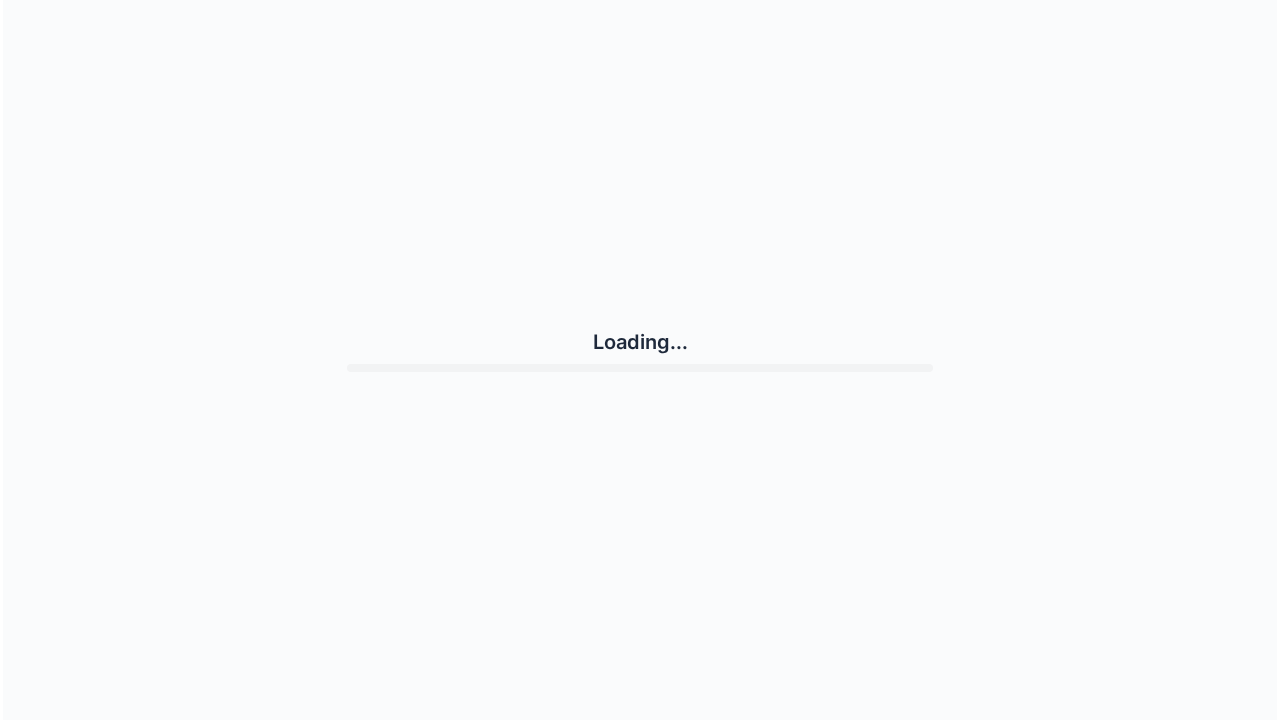 scroll, scrollTop: 0, scrollLeft: 0, axis: both 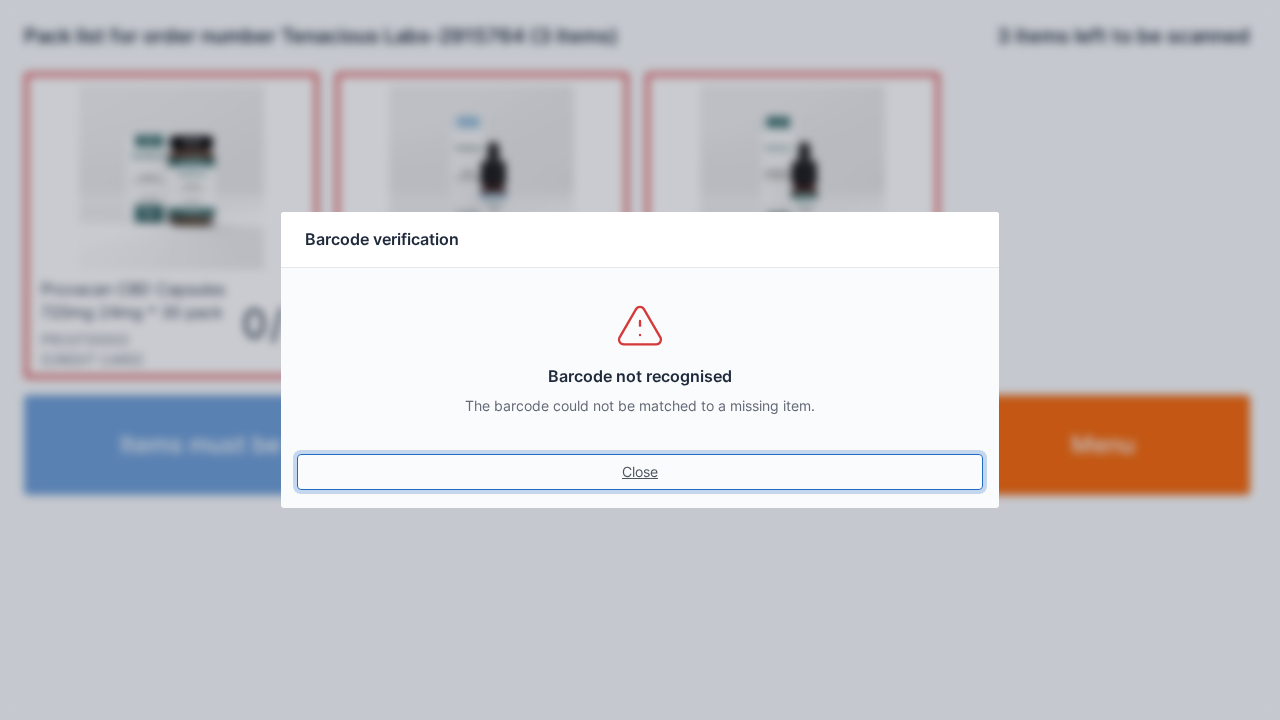 click on "Close" at bounding box center [640, 472] 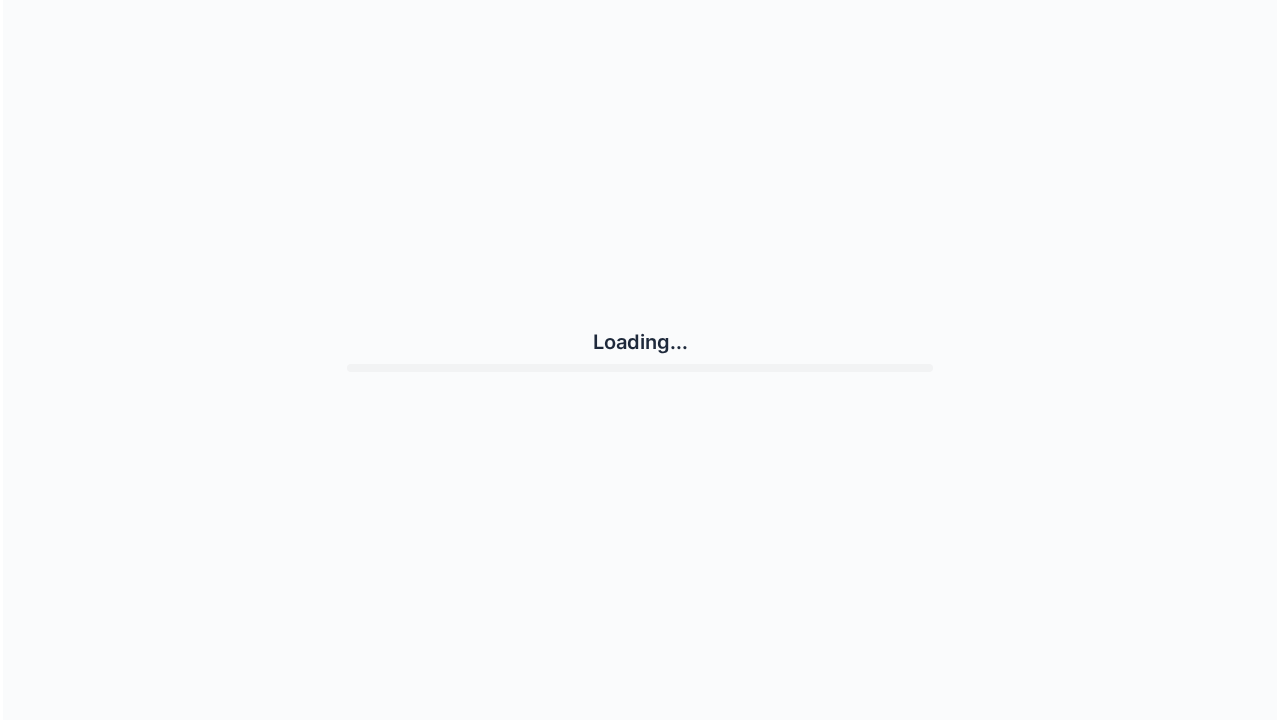 scroll, scrollTop: 0, scrollLeft: 0, axis: both 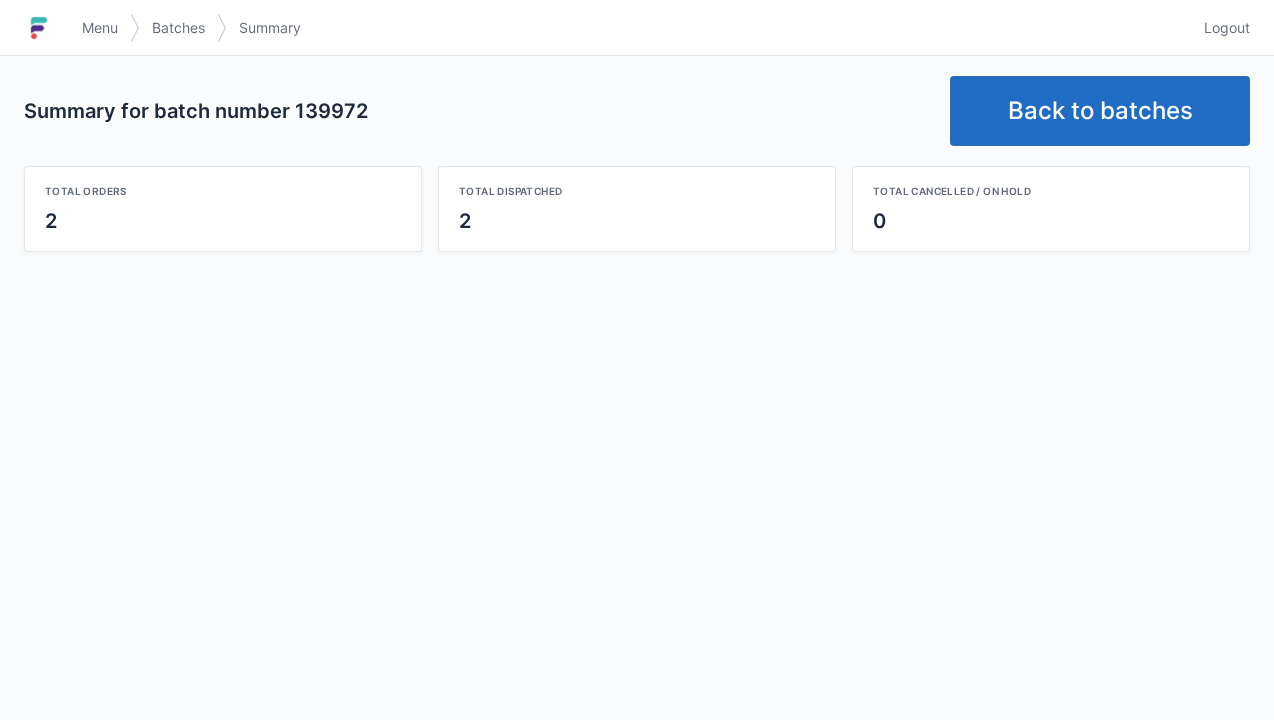 click on "Back to batches" at bounding box center (1100, 111) 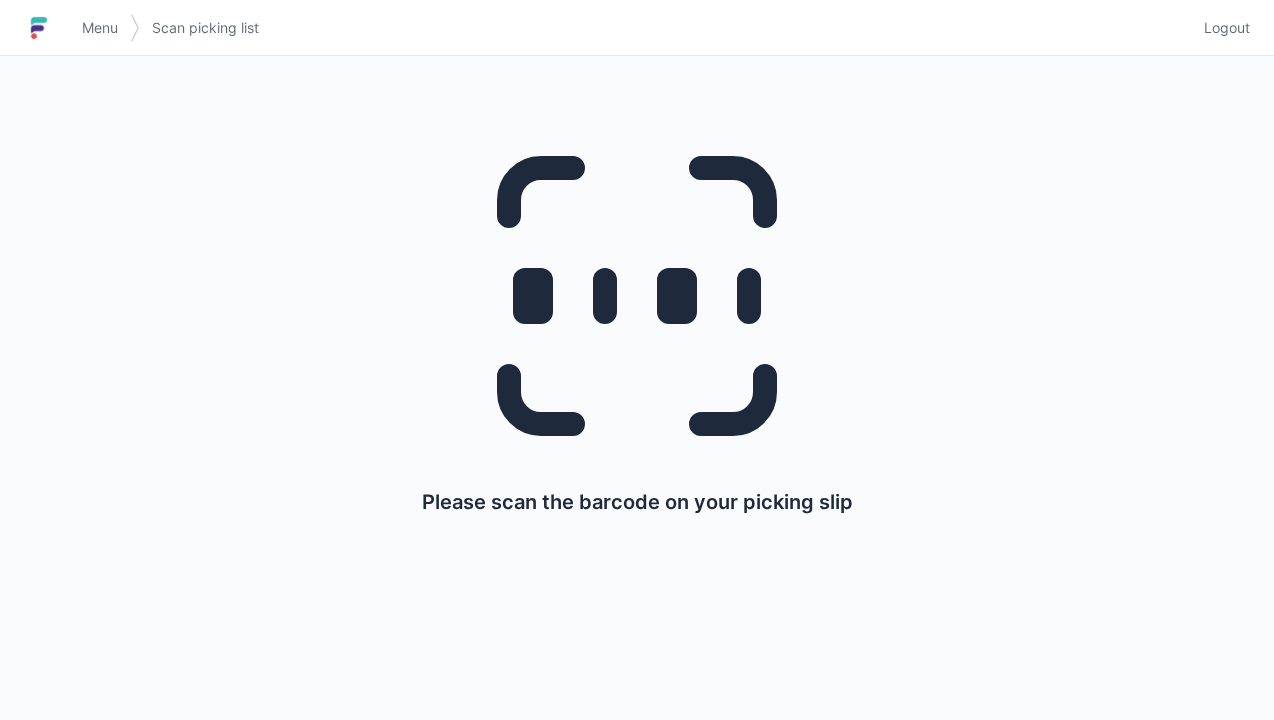 scroll, scrollTop: 0, scrollLeft: 0, axis: both 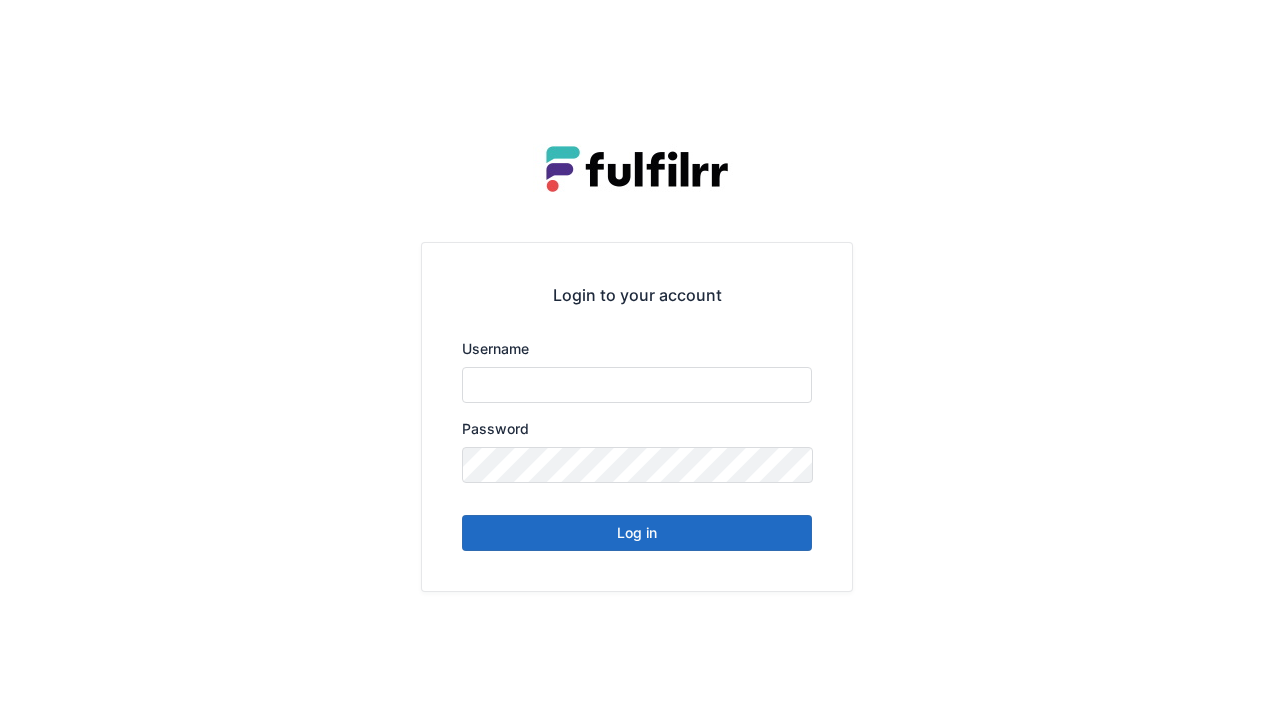type on "******" 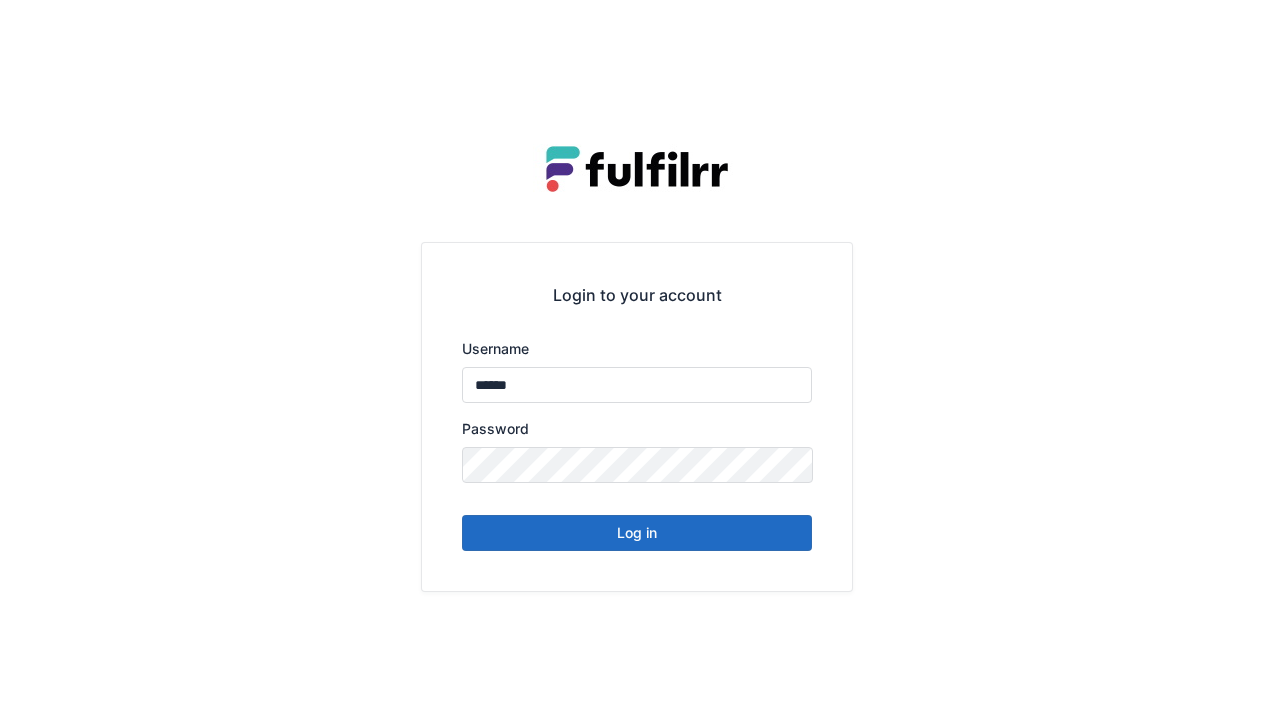 click on "Log in" at bounding box center [637, 533] 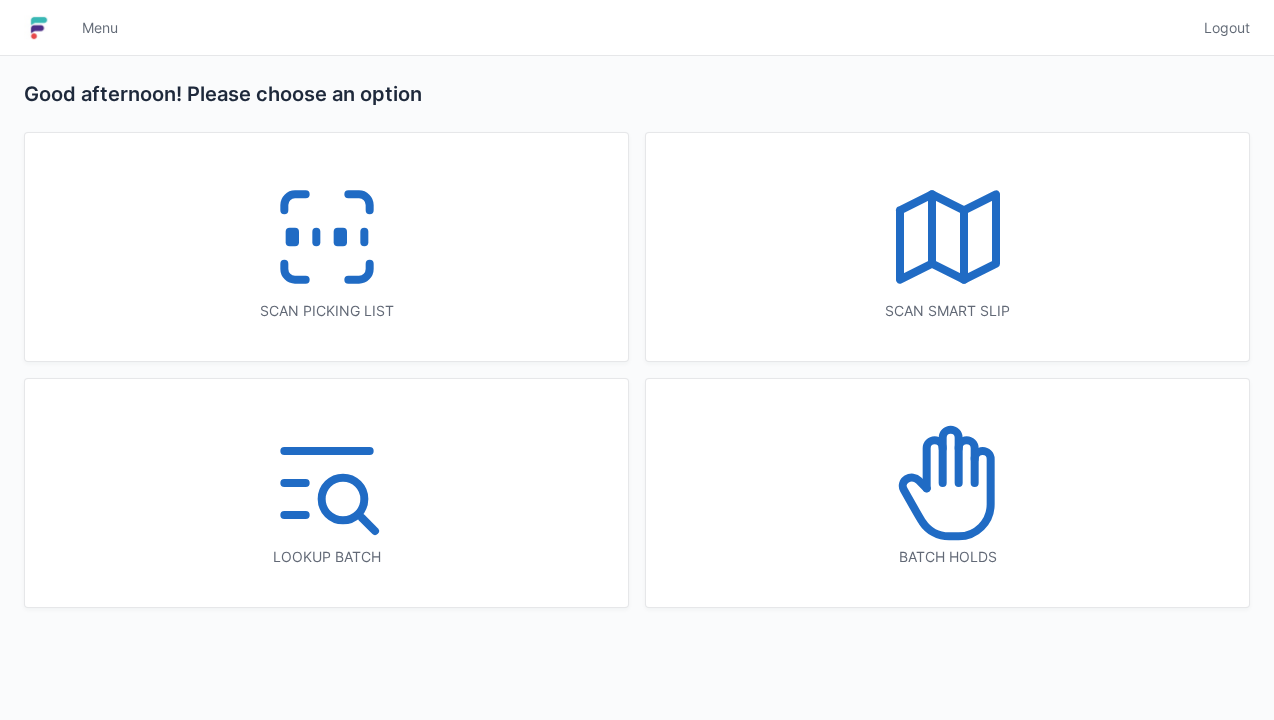 scroll, scrollTop: 0, scrollLeft: 0, axis: both 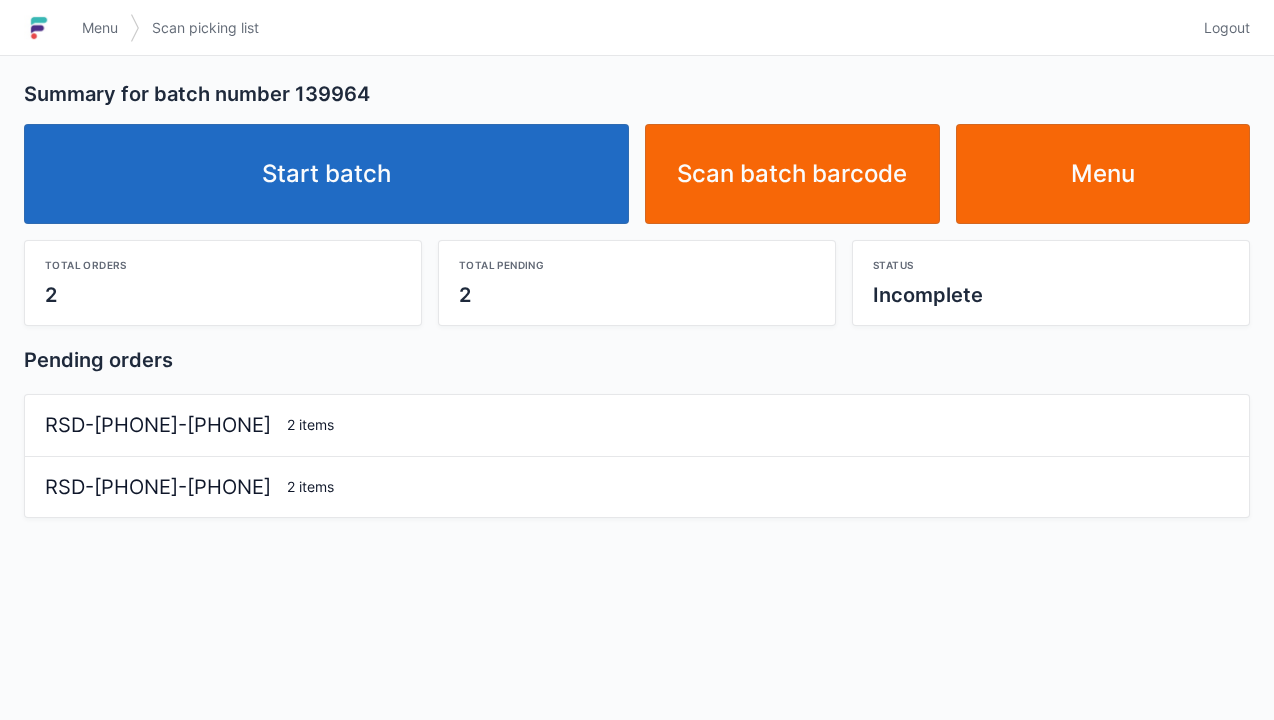 click on "Start batch" at bounding box center (326, 174) 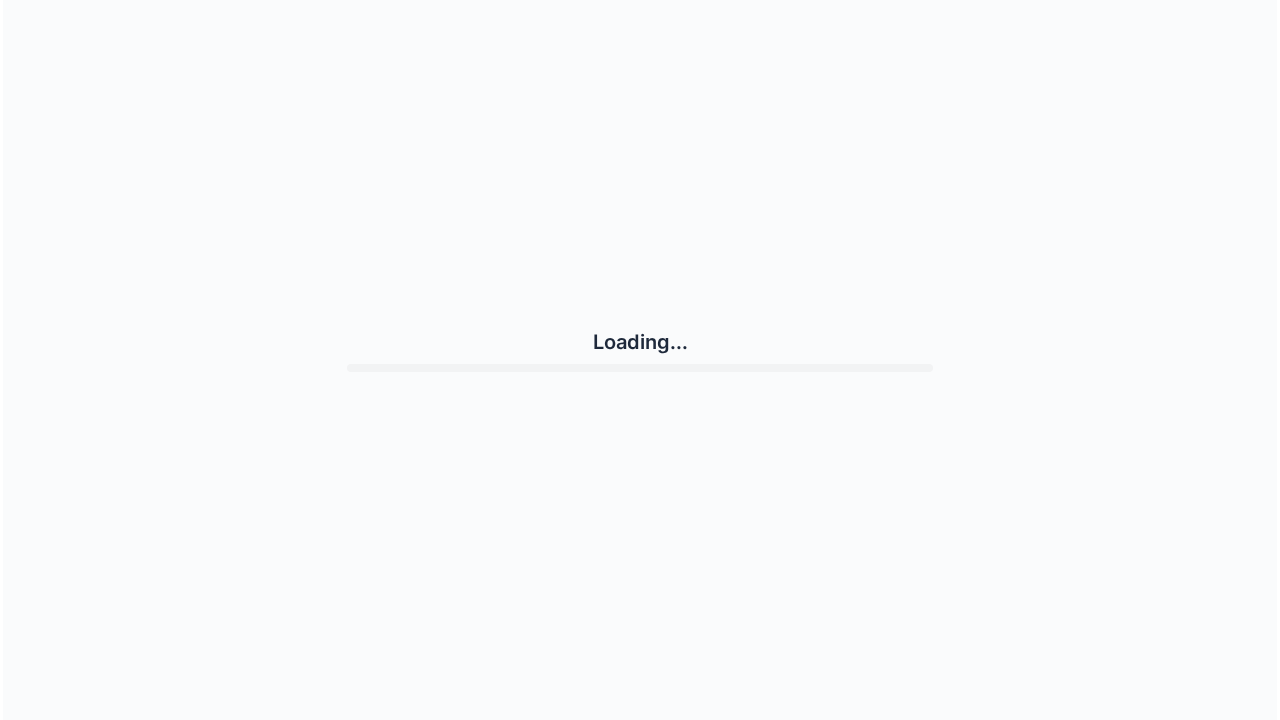 scroll, scrollTop: 0, scrollLeft: 0, axis: both 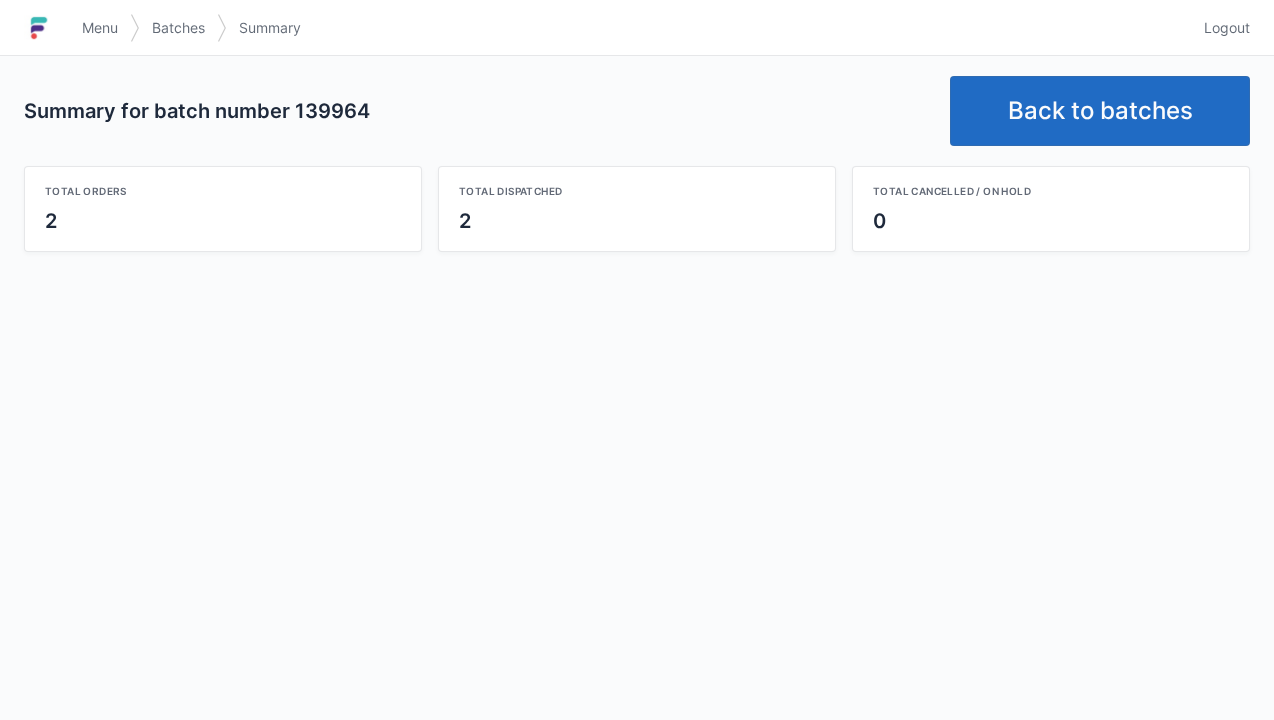 click on "Back to batches" at bounding box center [1100, 111] 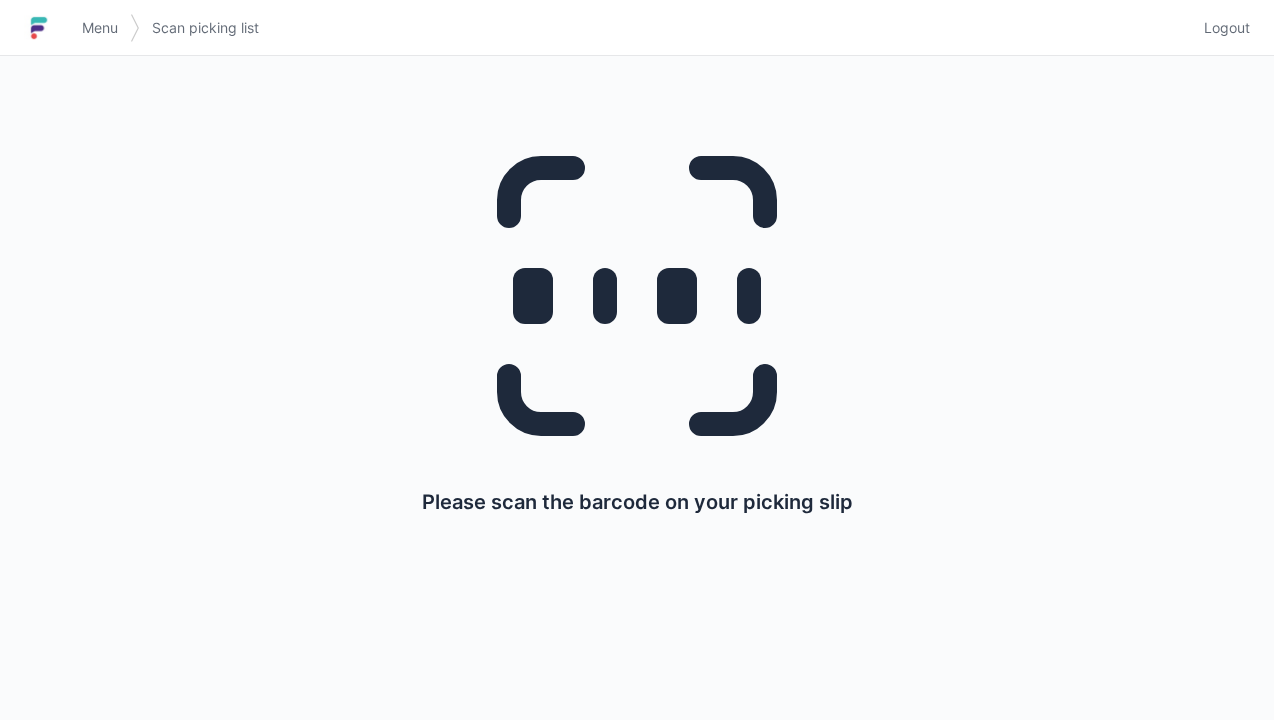 scroll, scrollTop: 0, scrollLeft: 0, axis: both 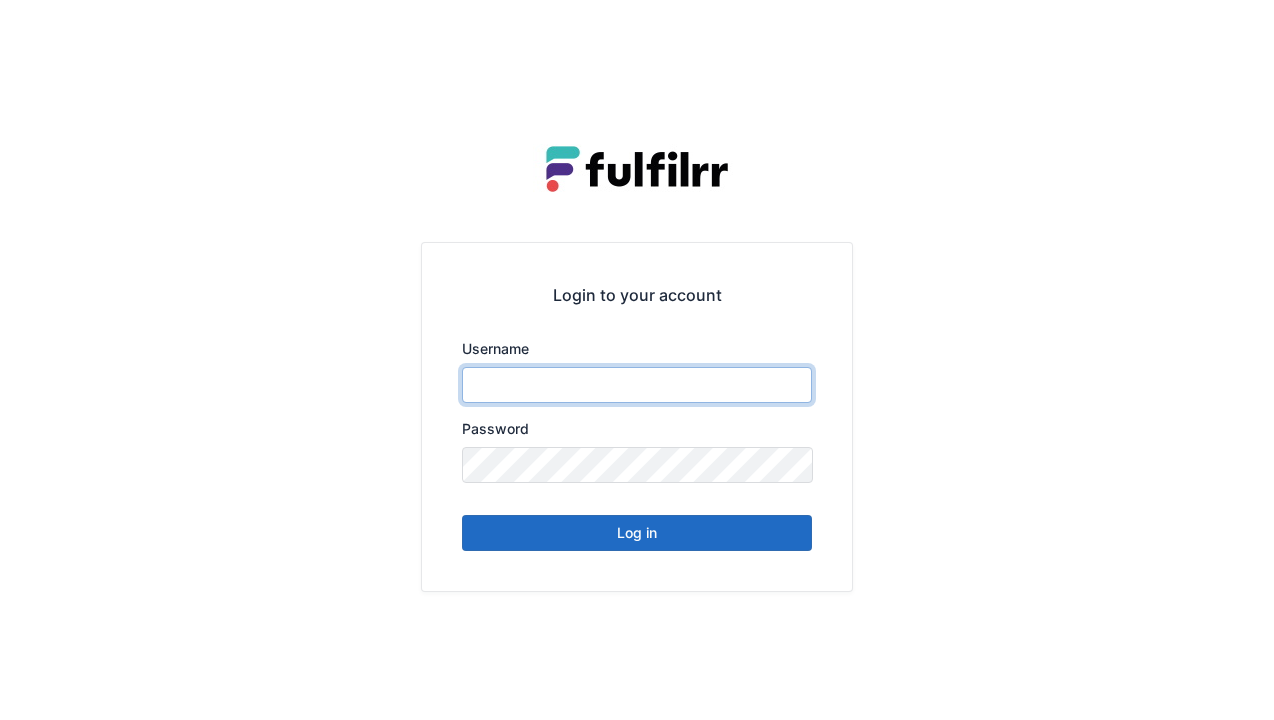 type on "******" 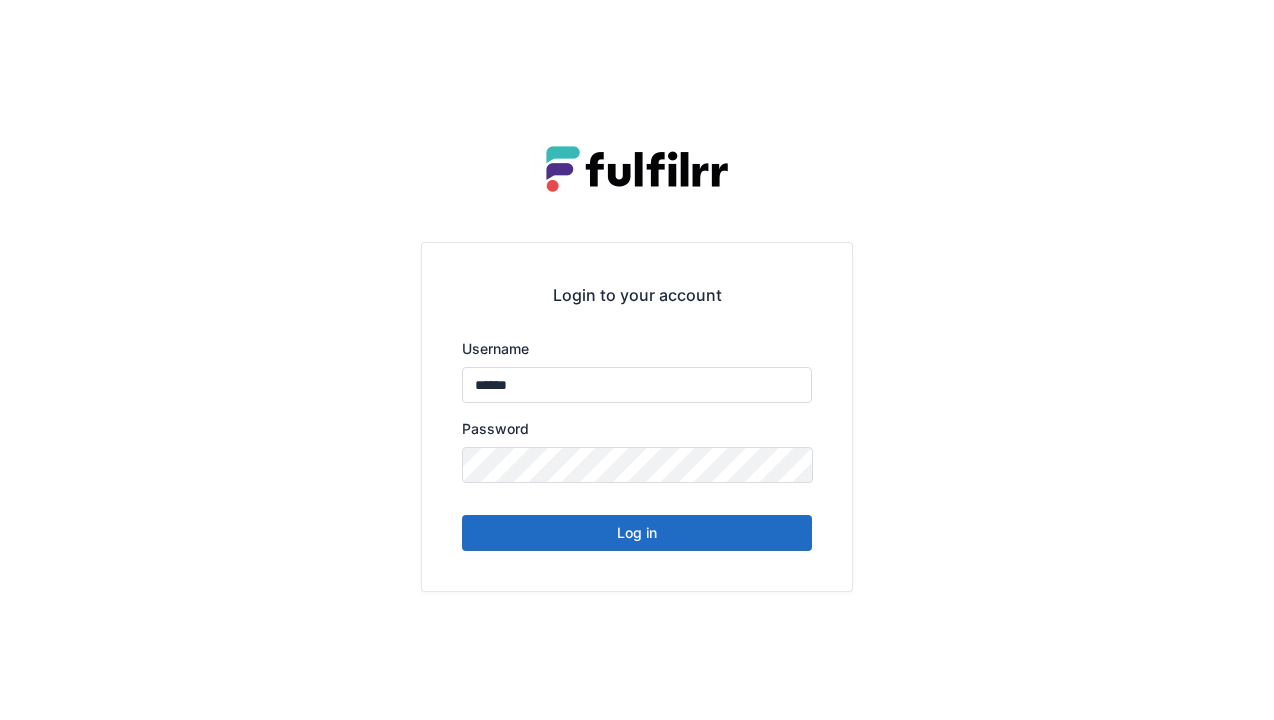 click on "Log in" at bounding box center (637, 533) 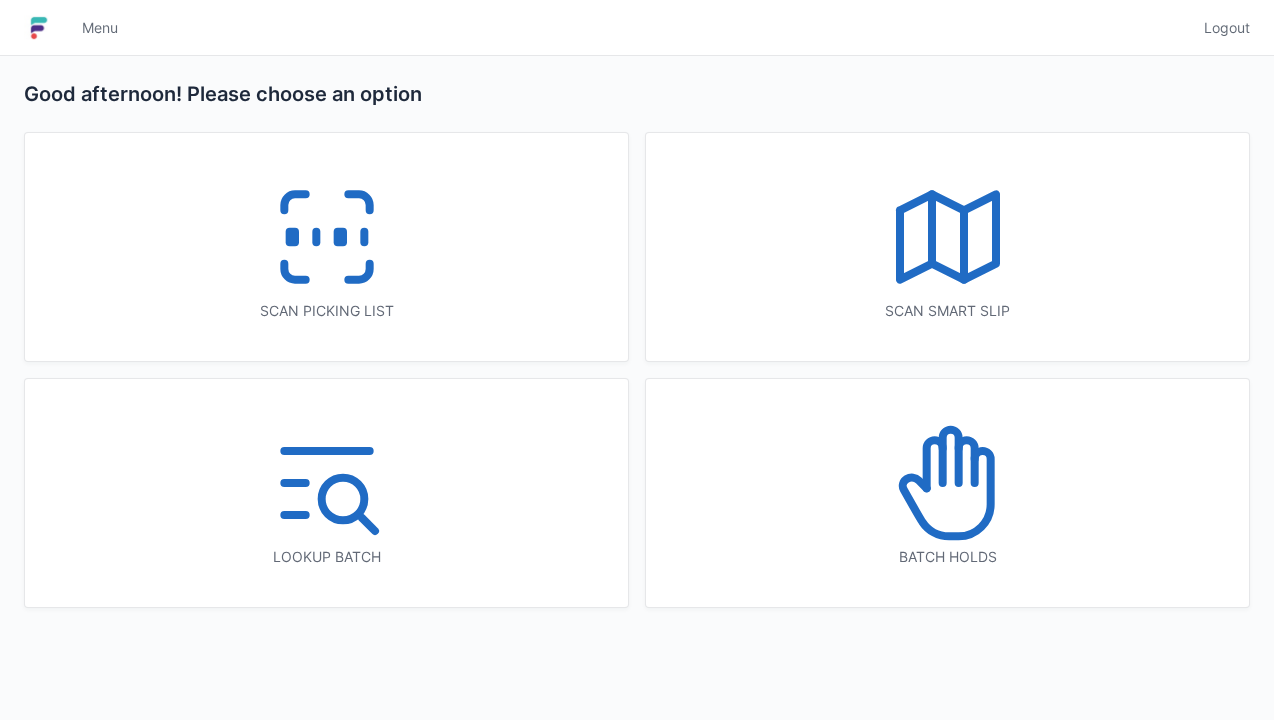 scroll, scrollTop: 0, scrollLeft: 0, axis: both 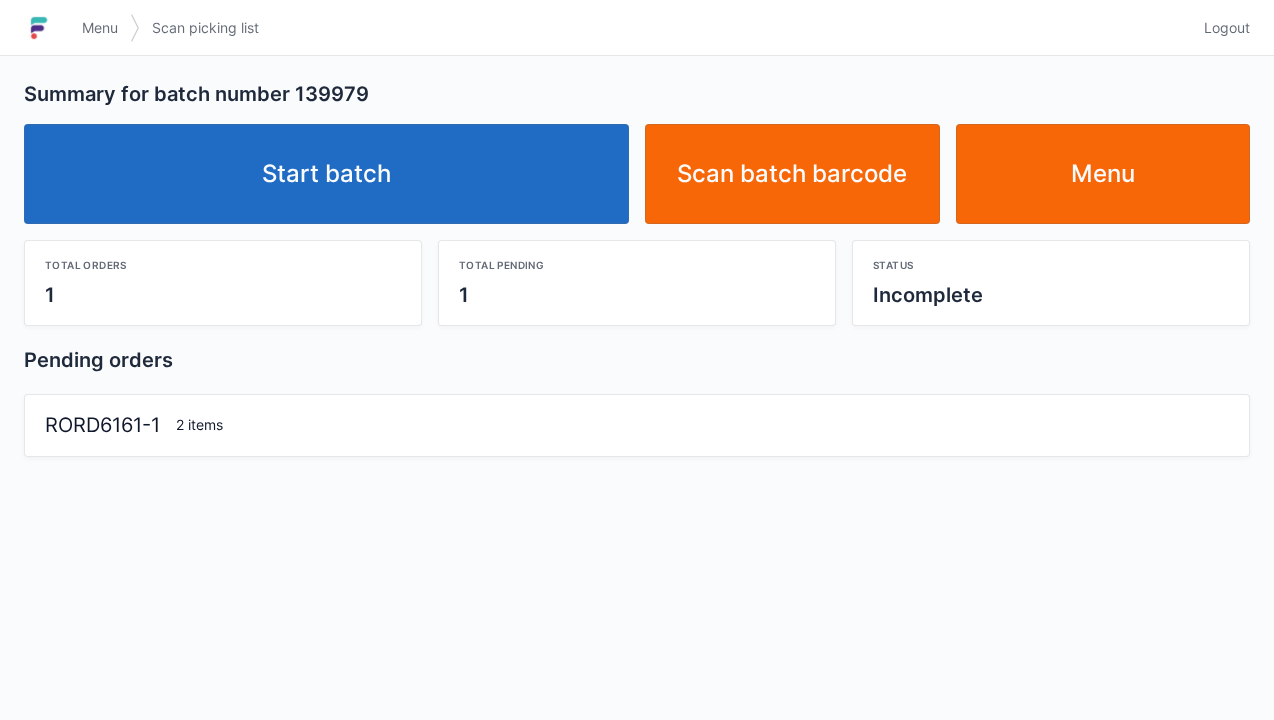 click on "Start batch" at bounding box center [326, 174] 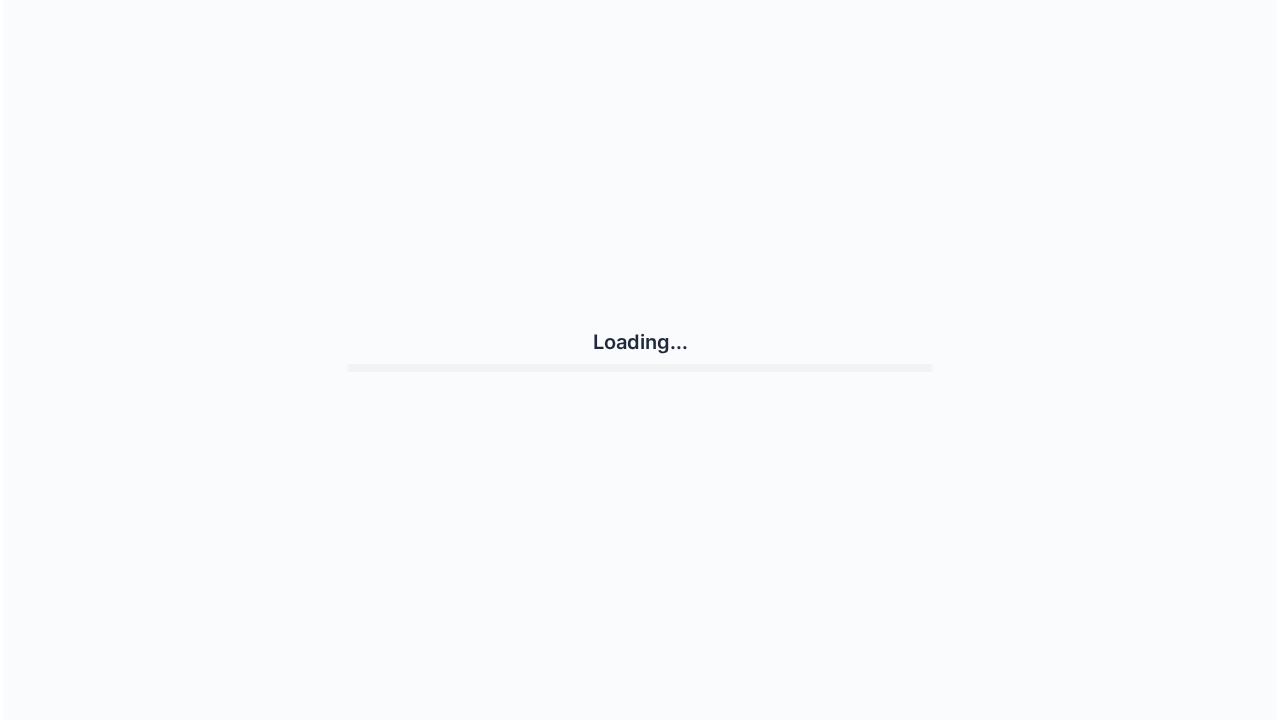 scroll, scrollTop: 0, scrollLeft: 0, axis: both 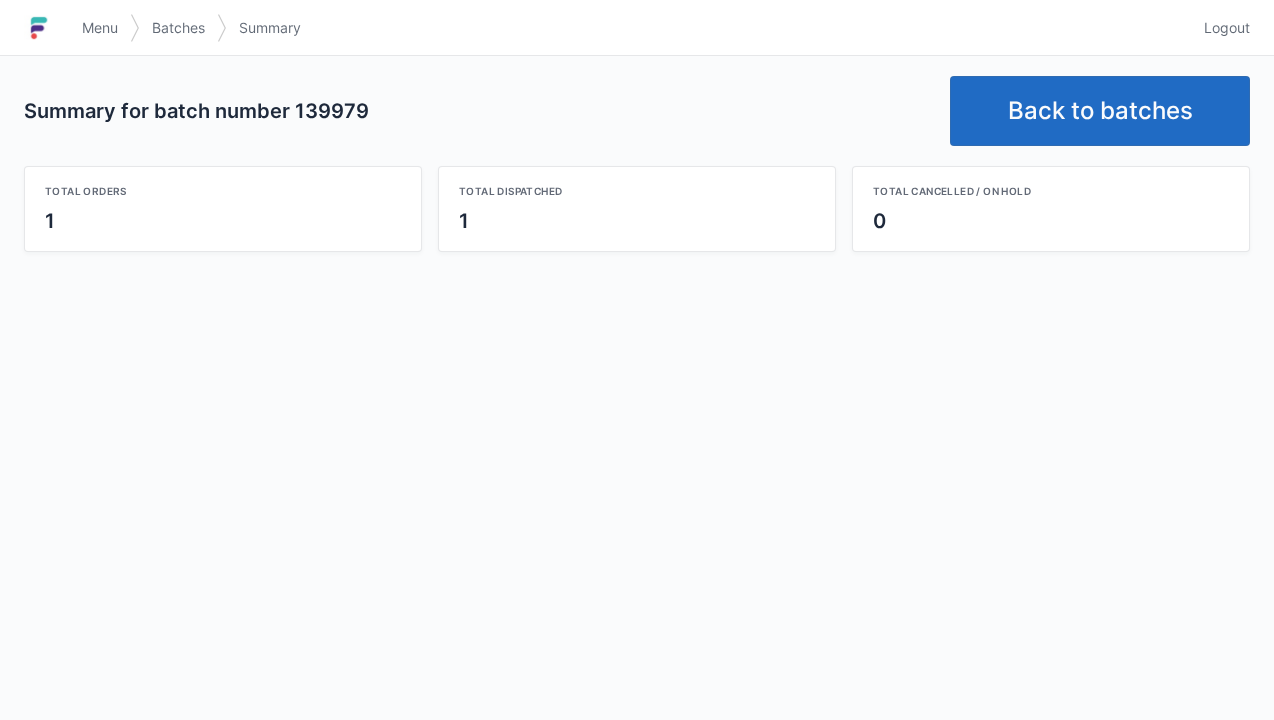click on "Back to batches" at bounding box center [1100, 111] 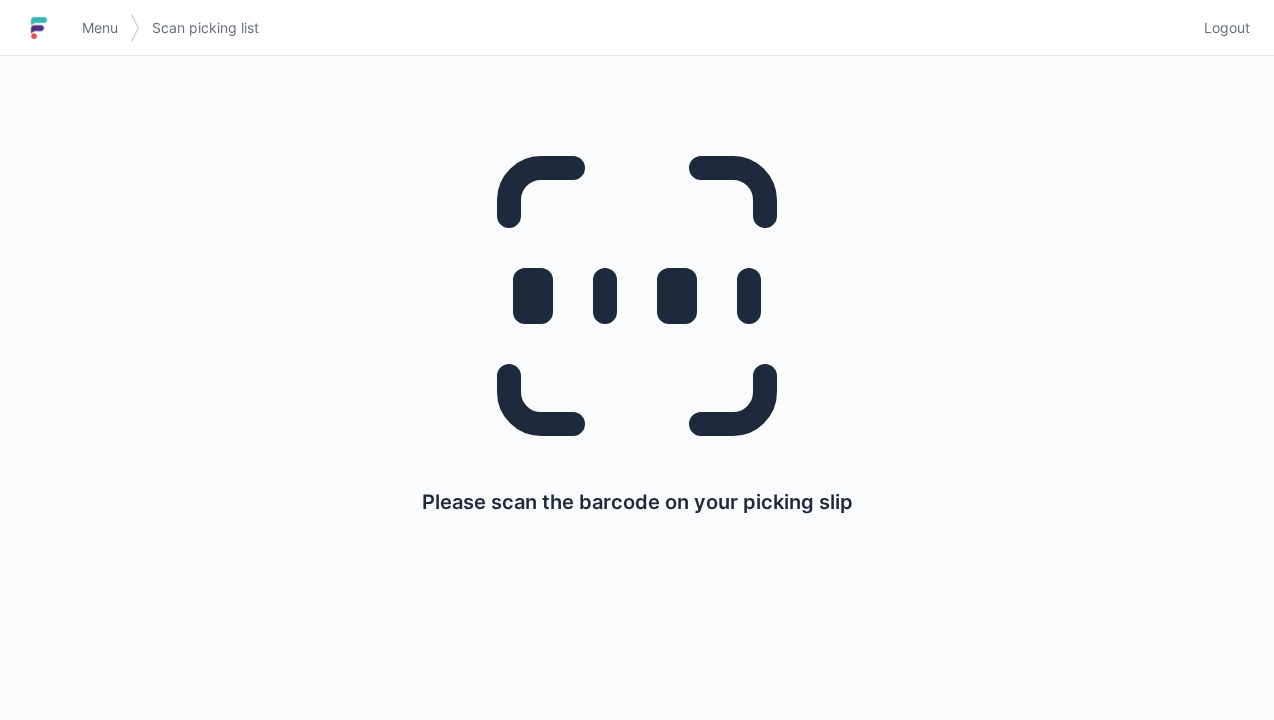 scroll, scrollTop: 0, scrollLeft: 0, axis: both 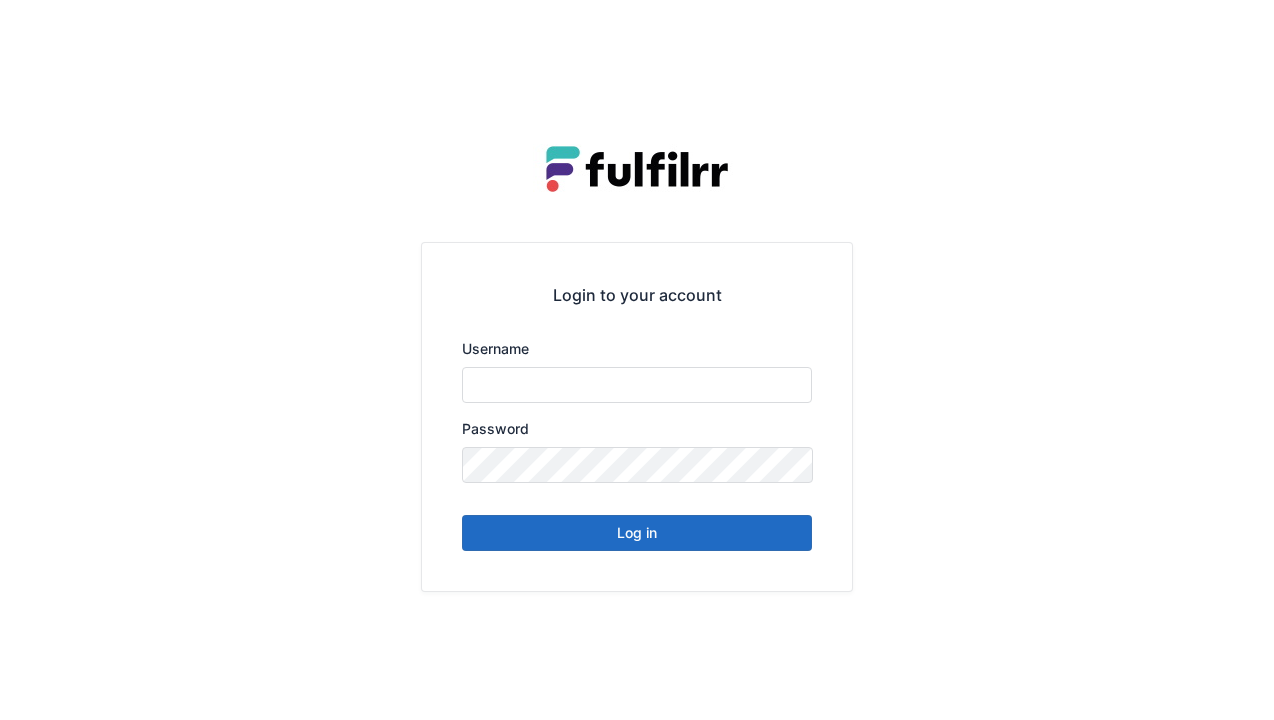 type on "******" 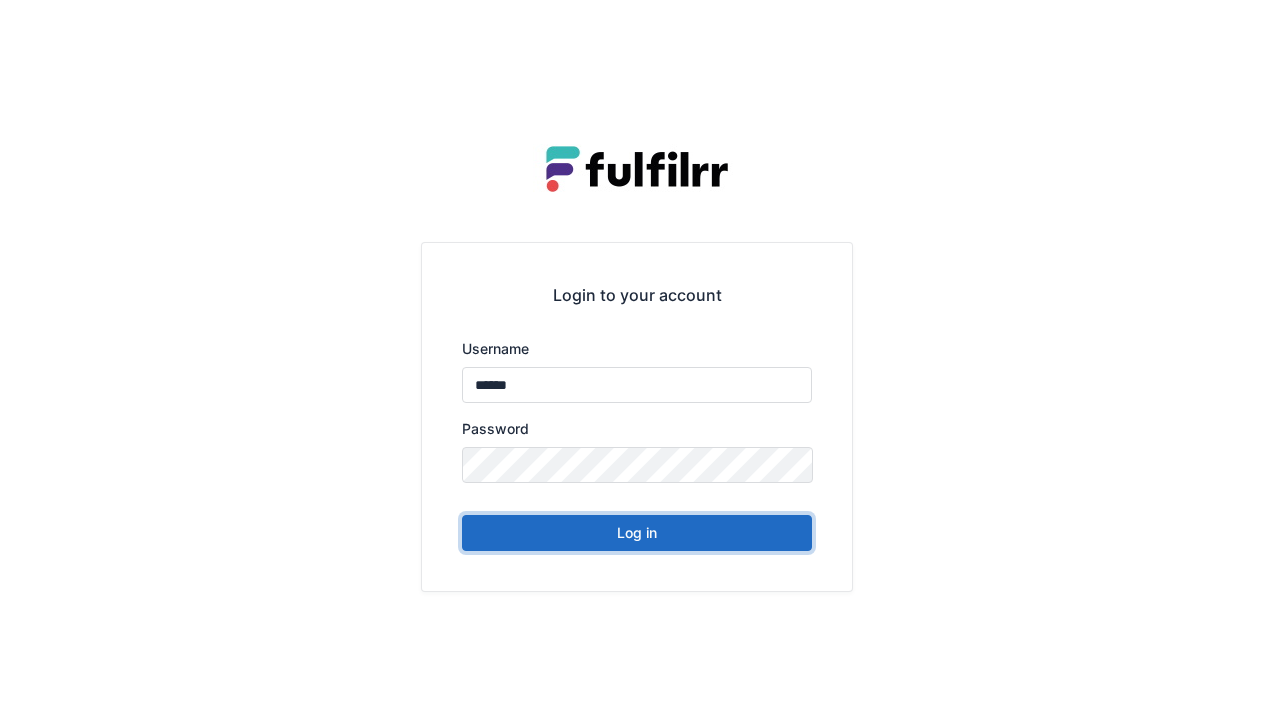 click on "Log in" at bounding box center (637, 533) 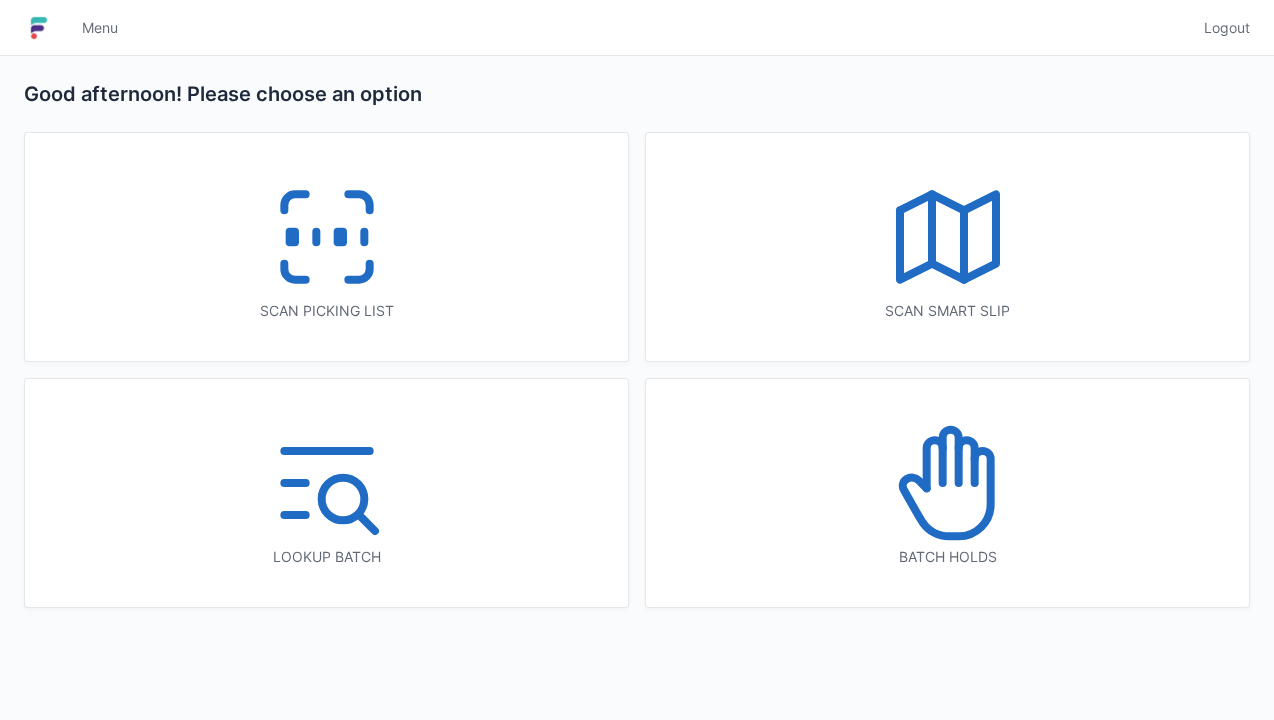 scroll, scrollTop: 0, scrollLeft: 0, axis: both 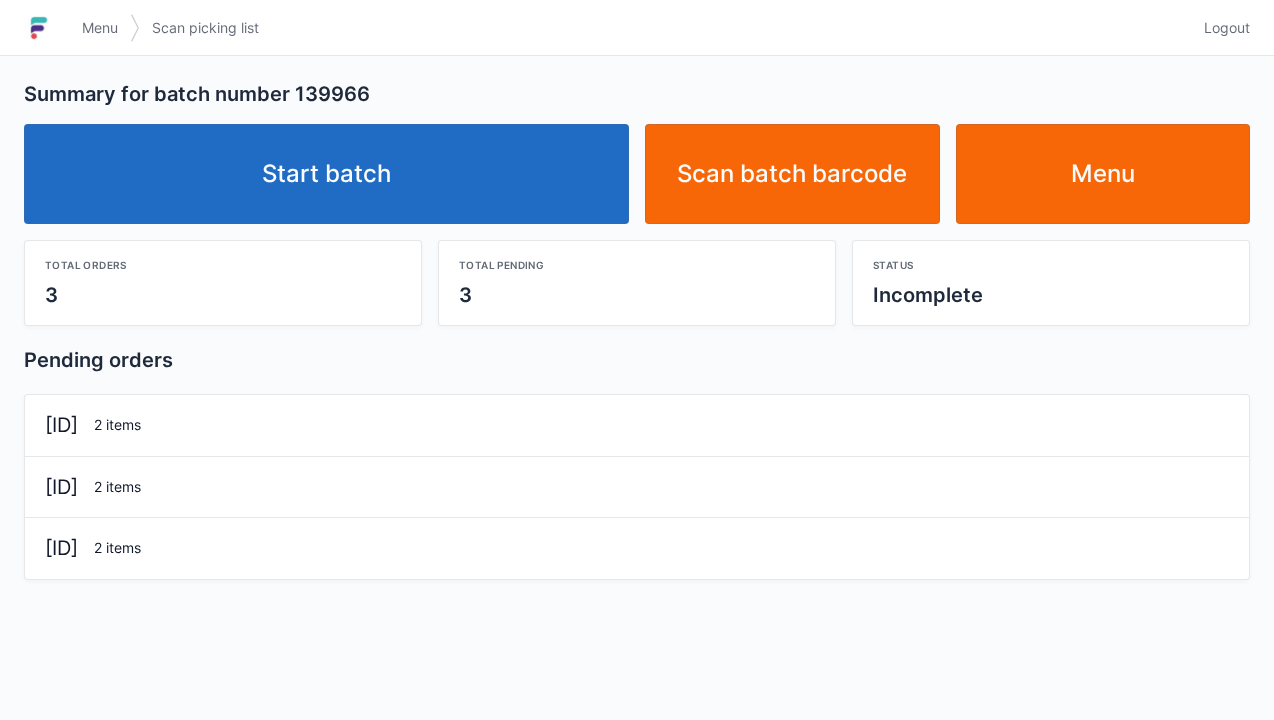 click on "Start batch" at bounding box center (326, 174) 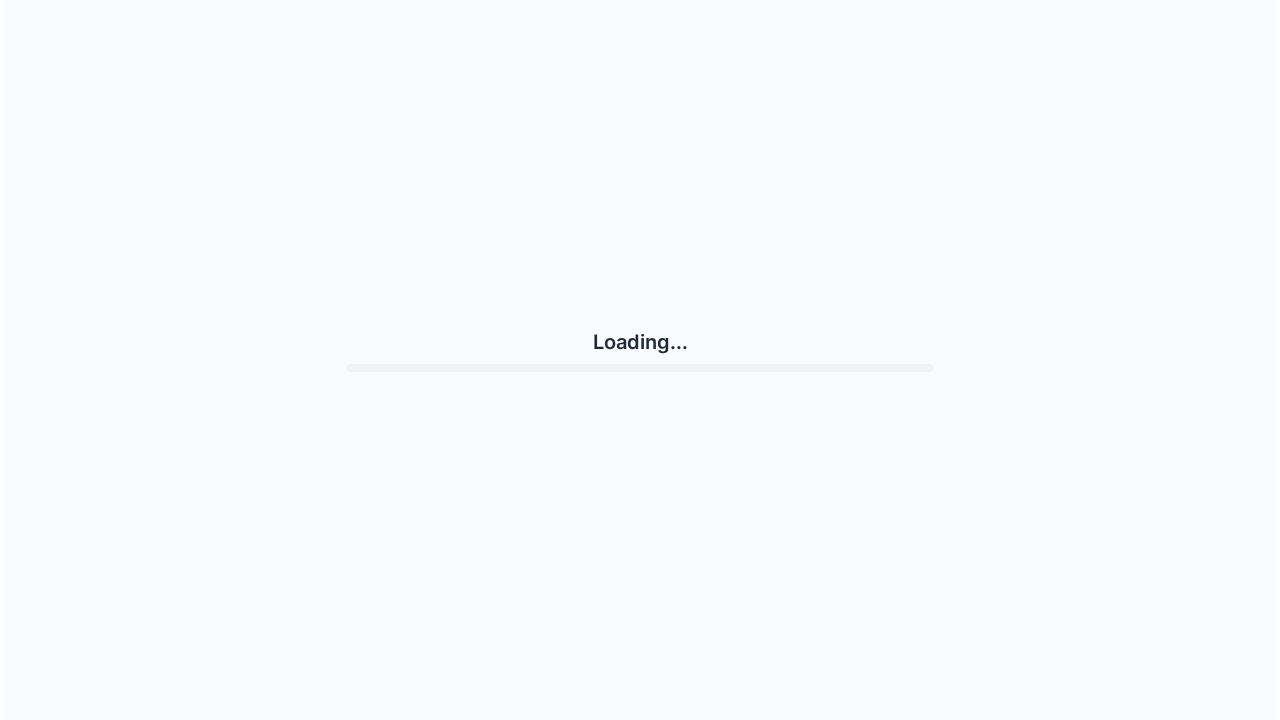 scroll, scrollTop: 0, scrollLeft: 0, axis: both 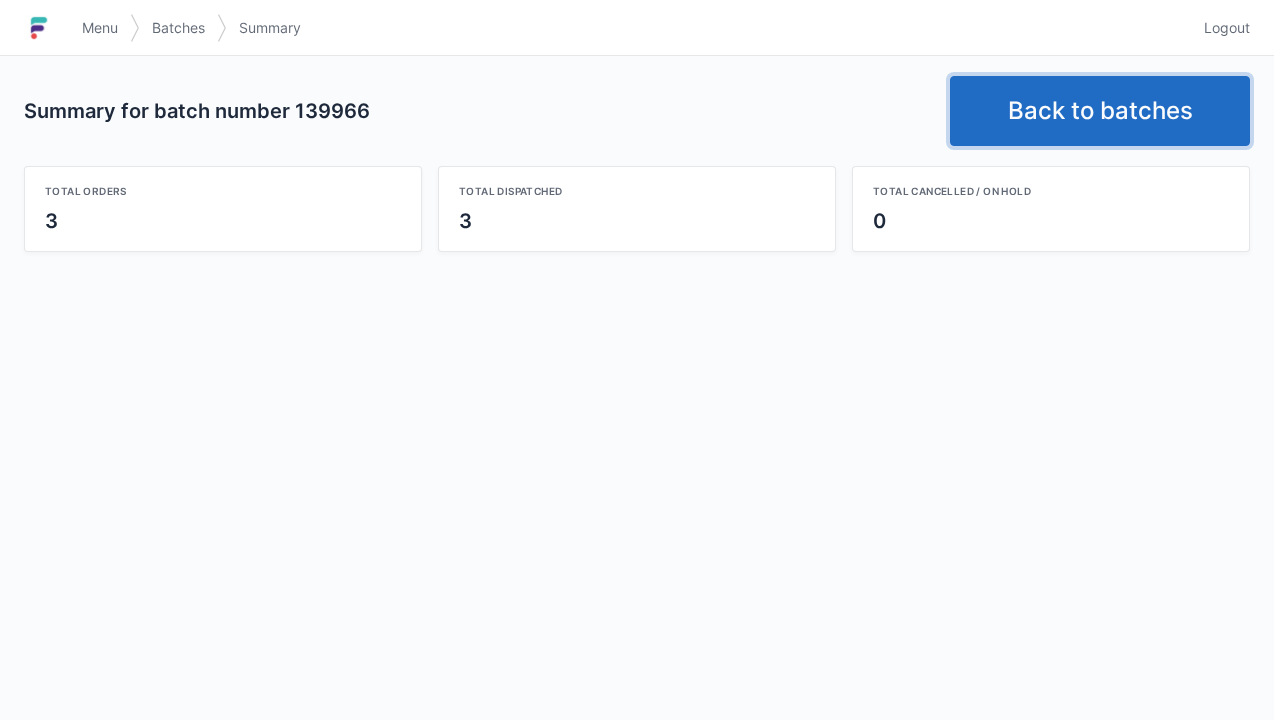 click on "Back to batches" at bounding box center [1100, 111] 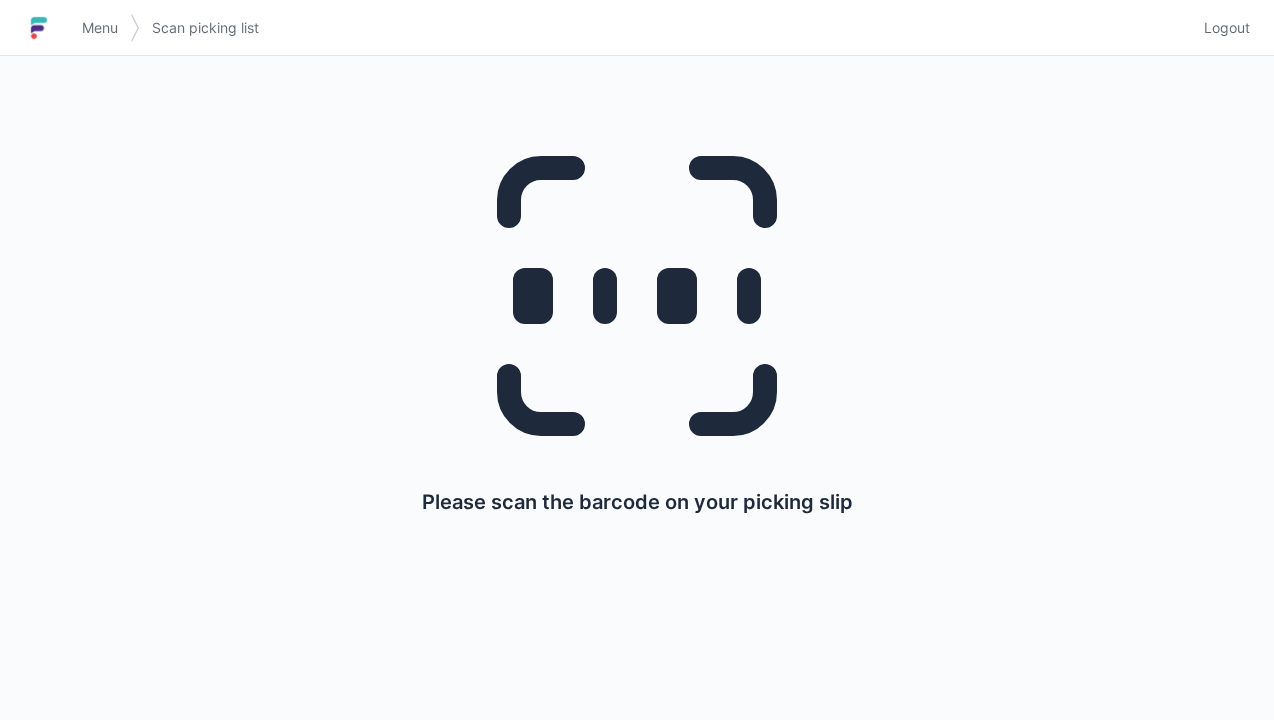 scroll, scrollTop: 0, scrollLeft: 0, axis: both 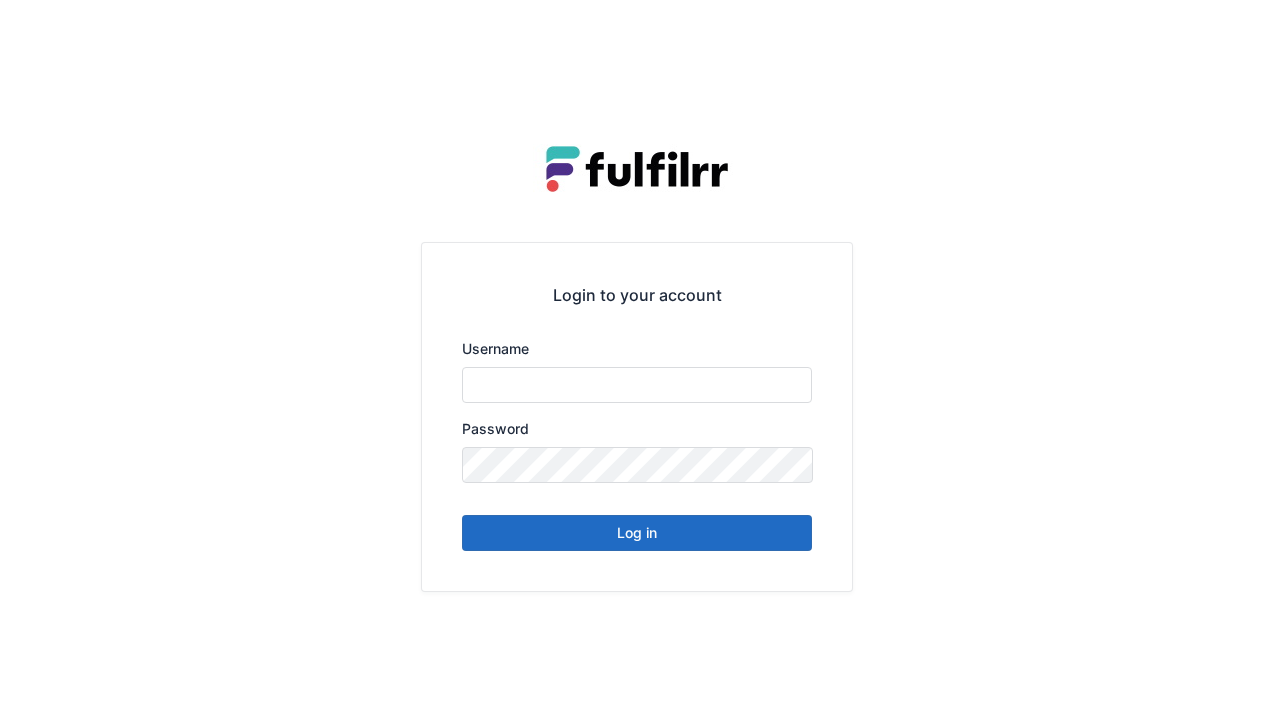 type on "******" 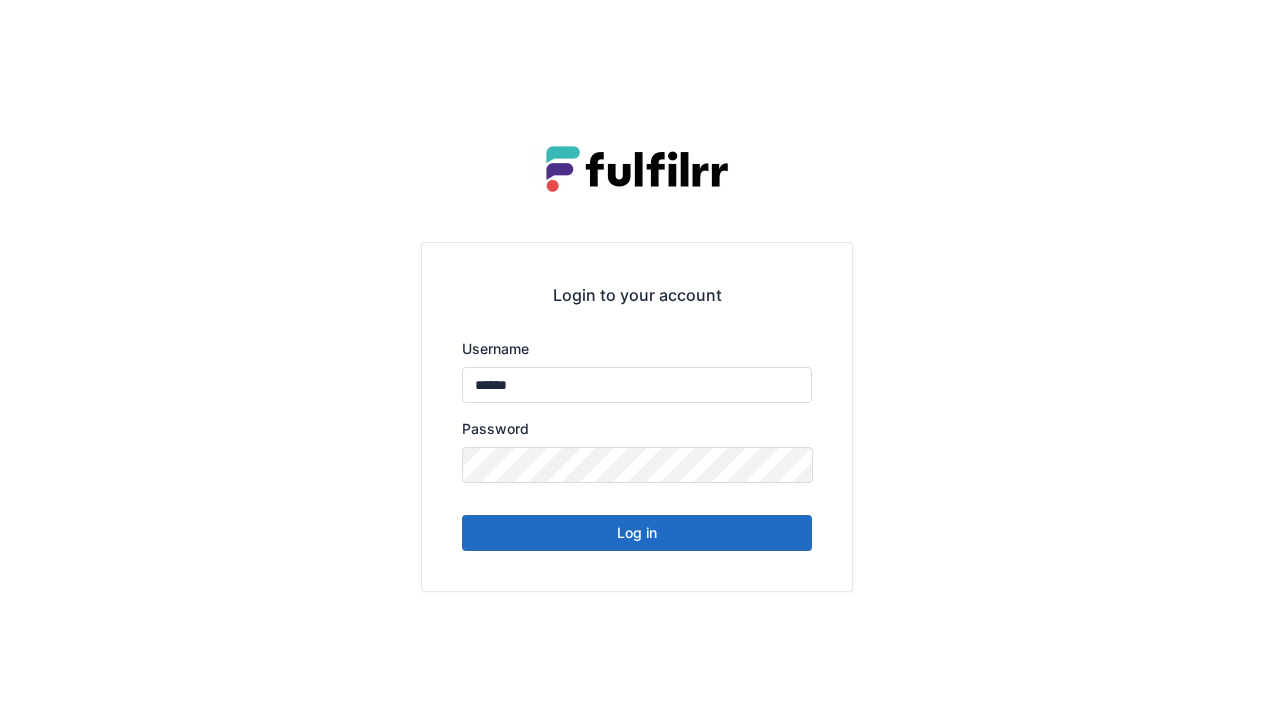 click on "Log in" at bounding box center (637, 533) 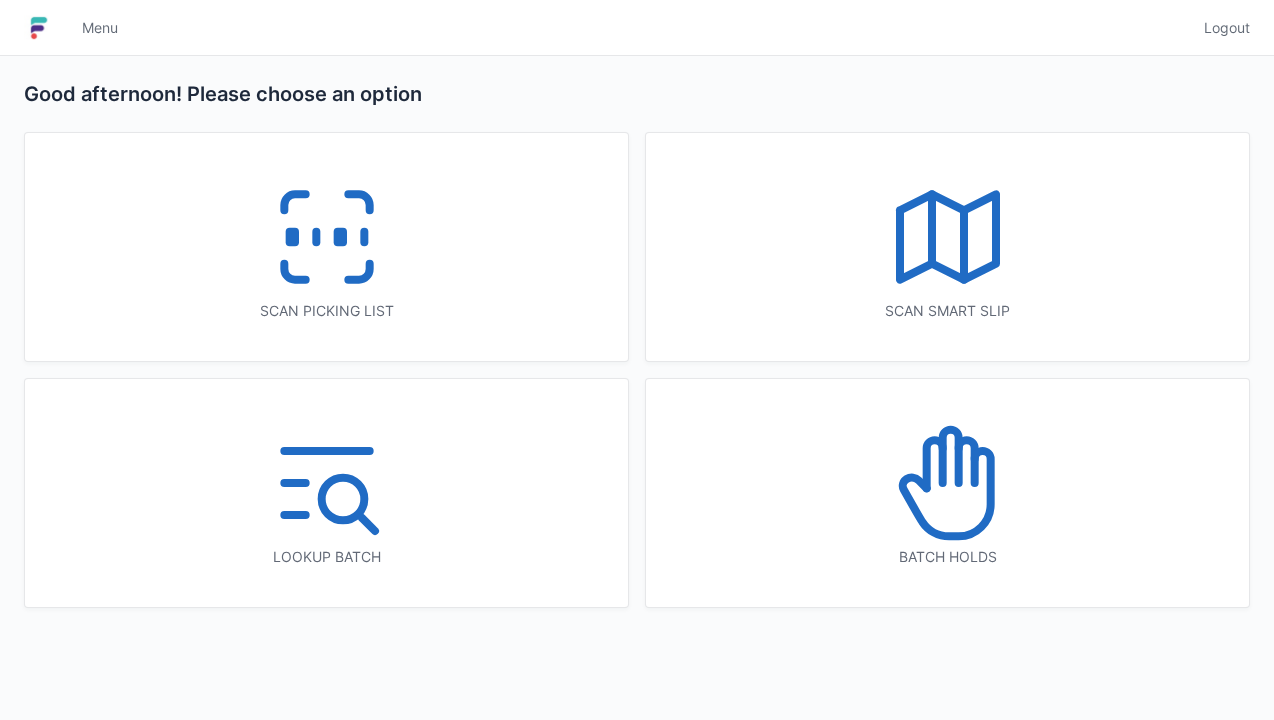 scroll, scrollTop: 0, scrollLeft: 0, axis: both 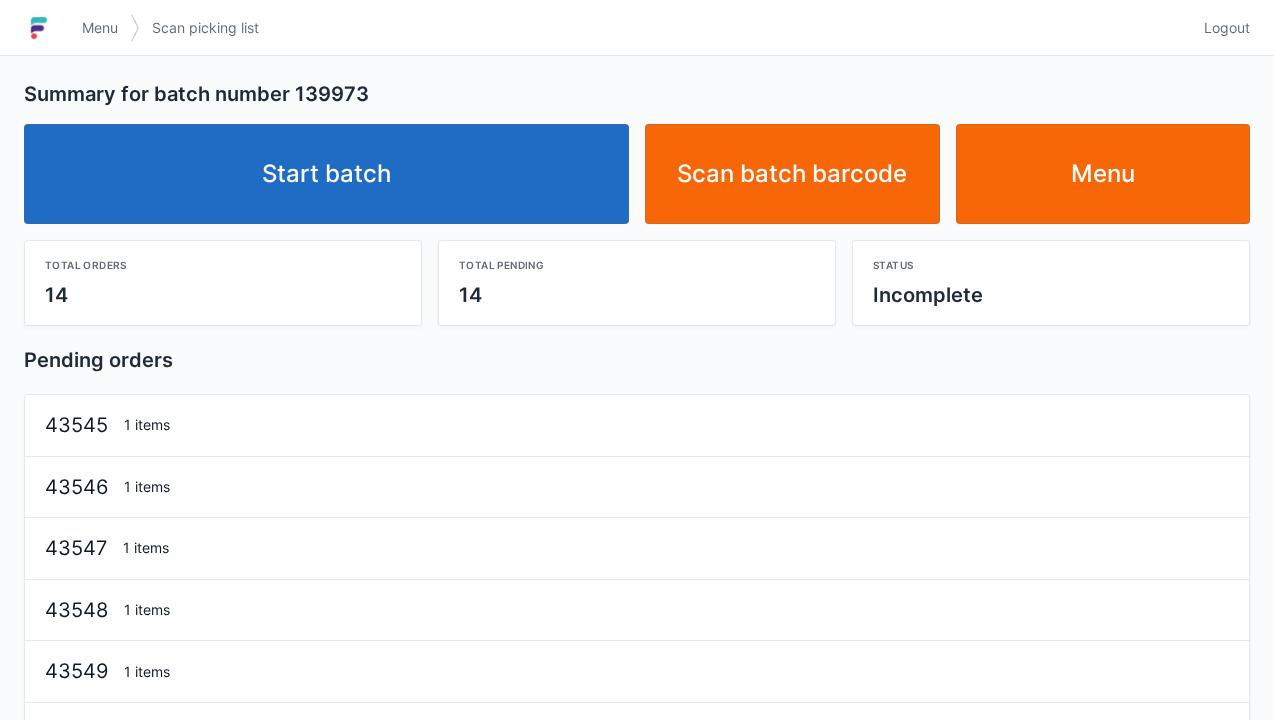 click on "Start batch" at bounding box center [326, 174] 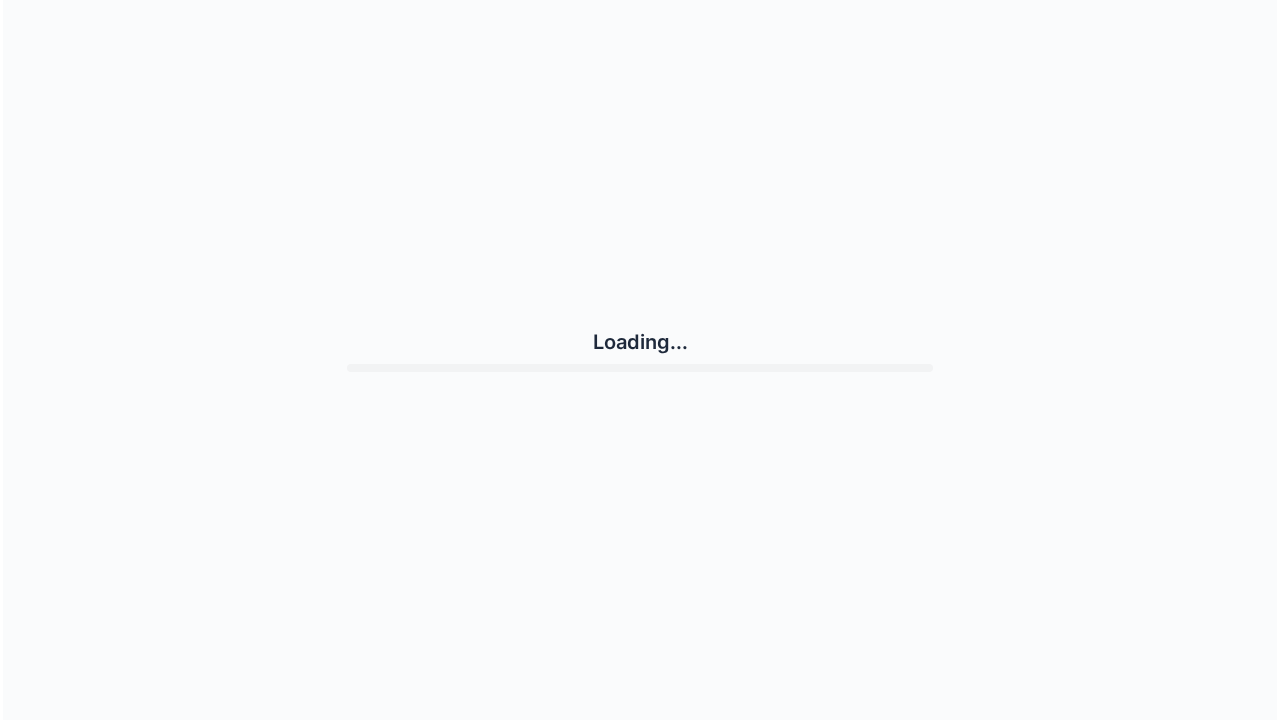 scroll, scrollTop: 0, scrollLeft: 0, axis: both 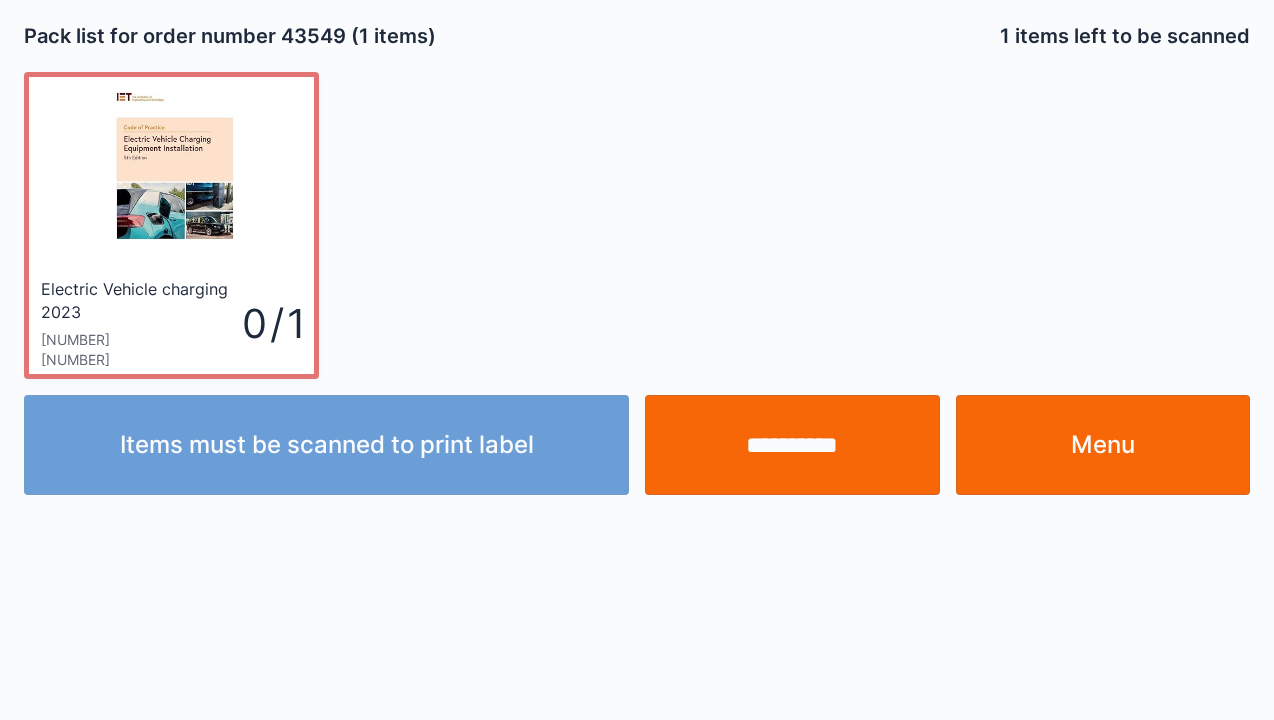 click on "**********" at bounding box center [792, 445] 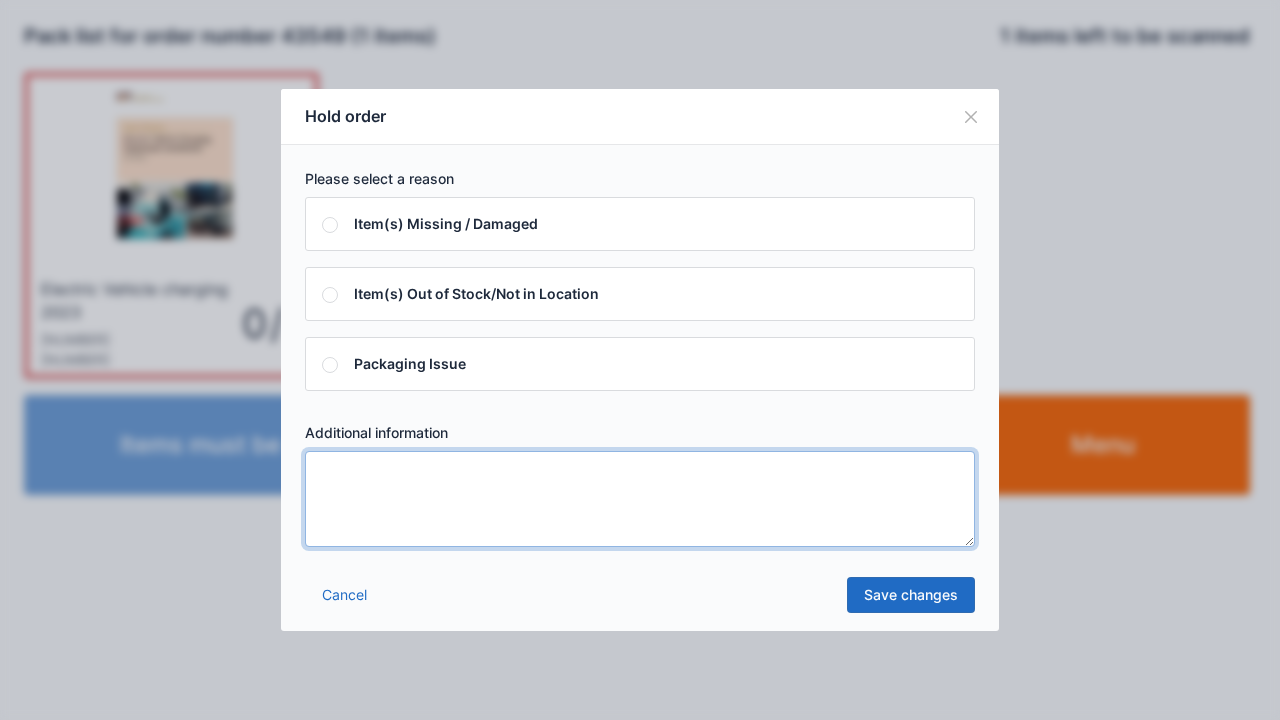 click at bounding box center [640, 499] 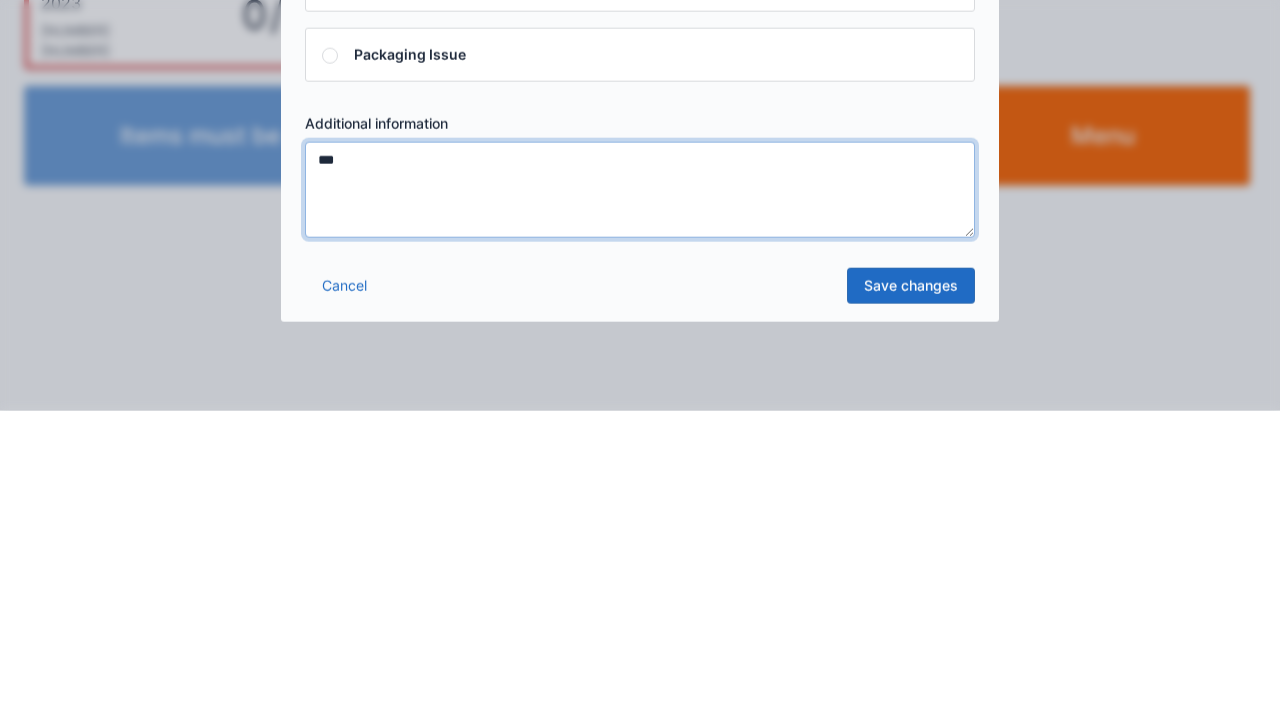 type on "***" 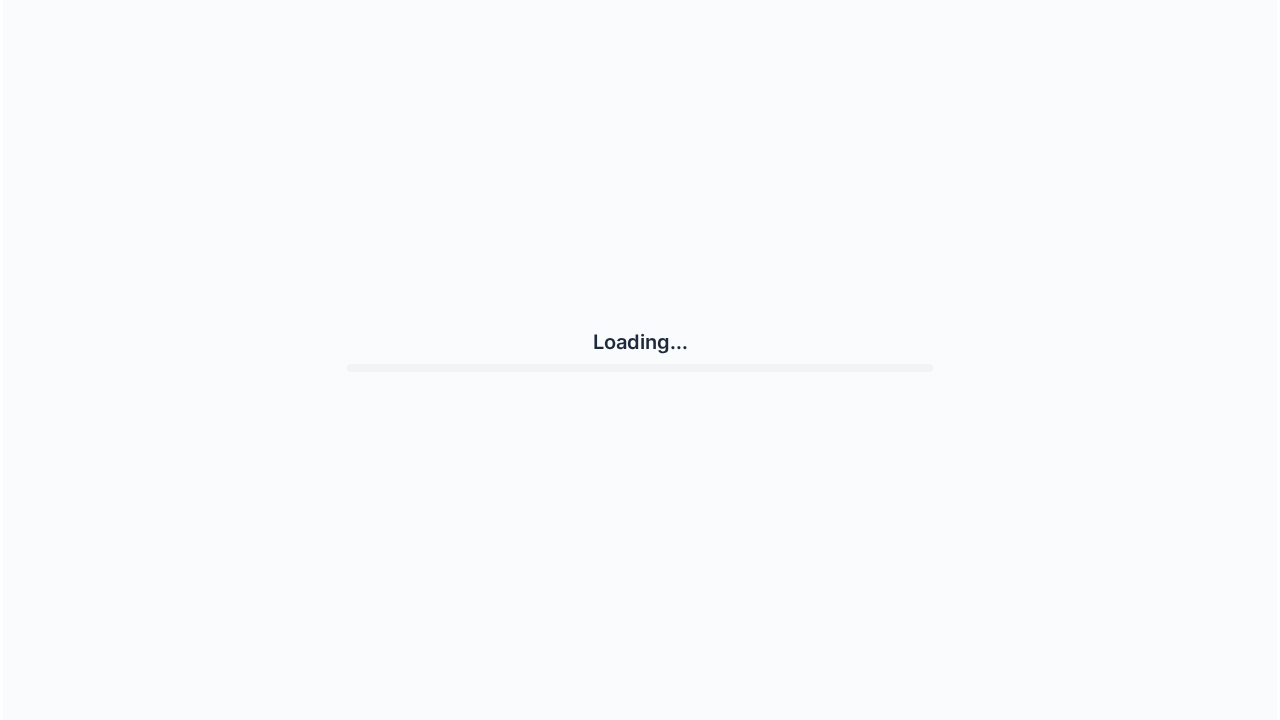 scroll, scrollTop: 0, scrollLeft: 0, axis: both 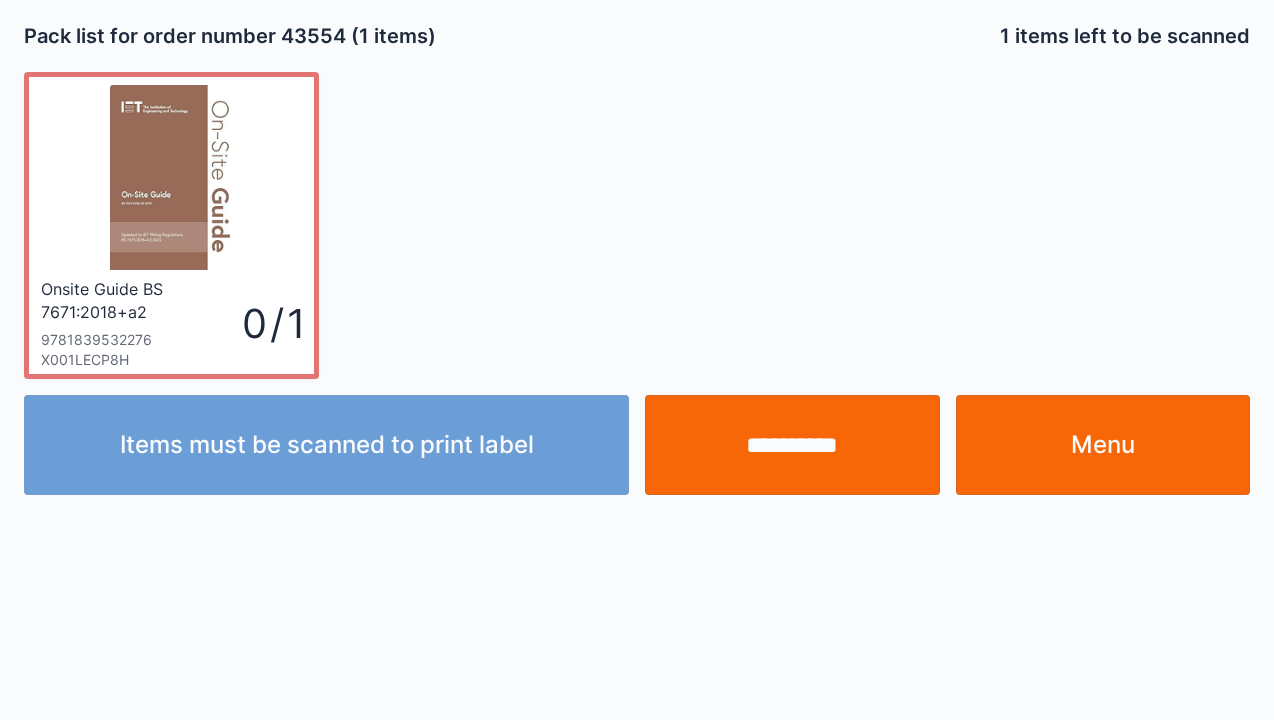 click on "**********" at bounding box center [792, 445] 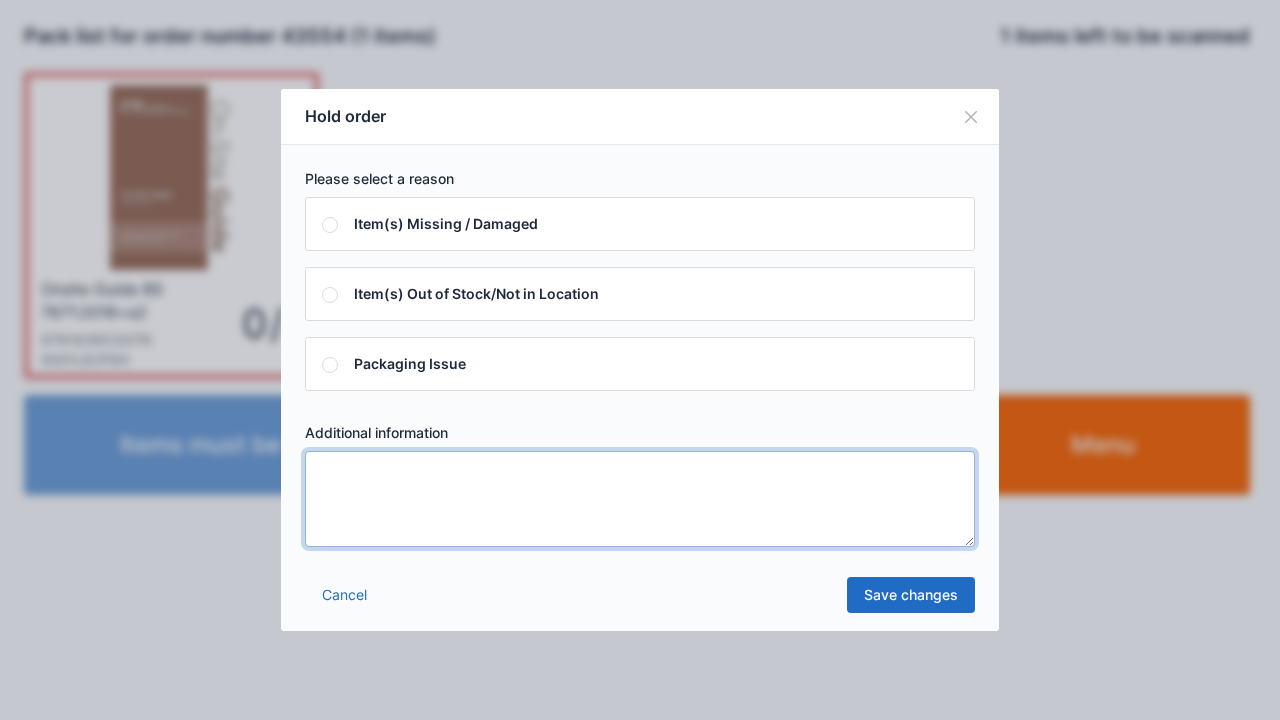 click at bounding box center (640, 499) 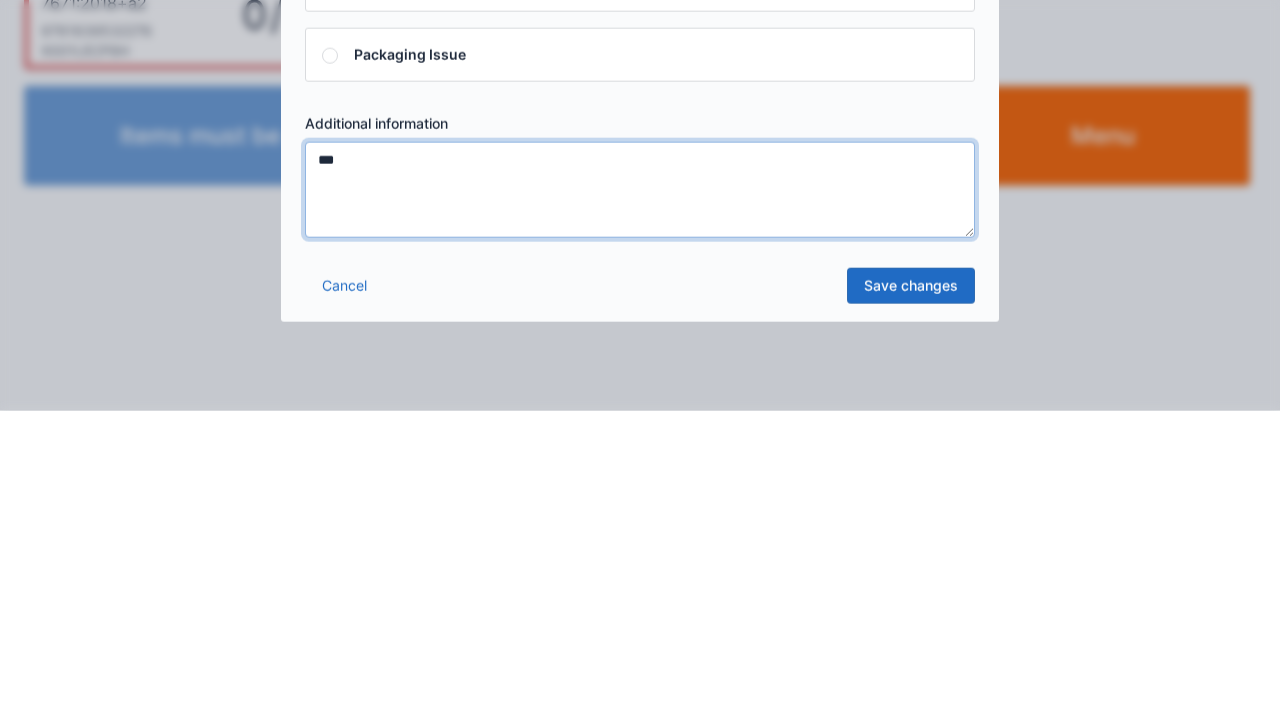 type on "***" 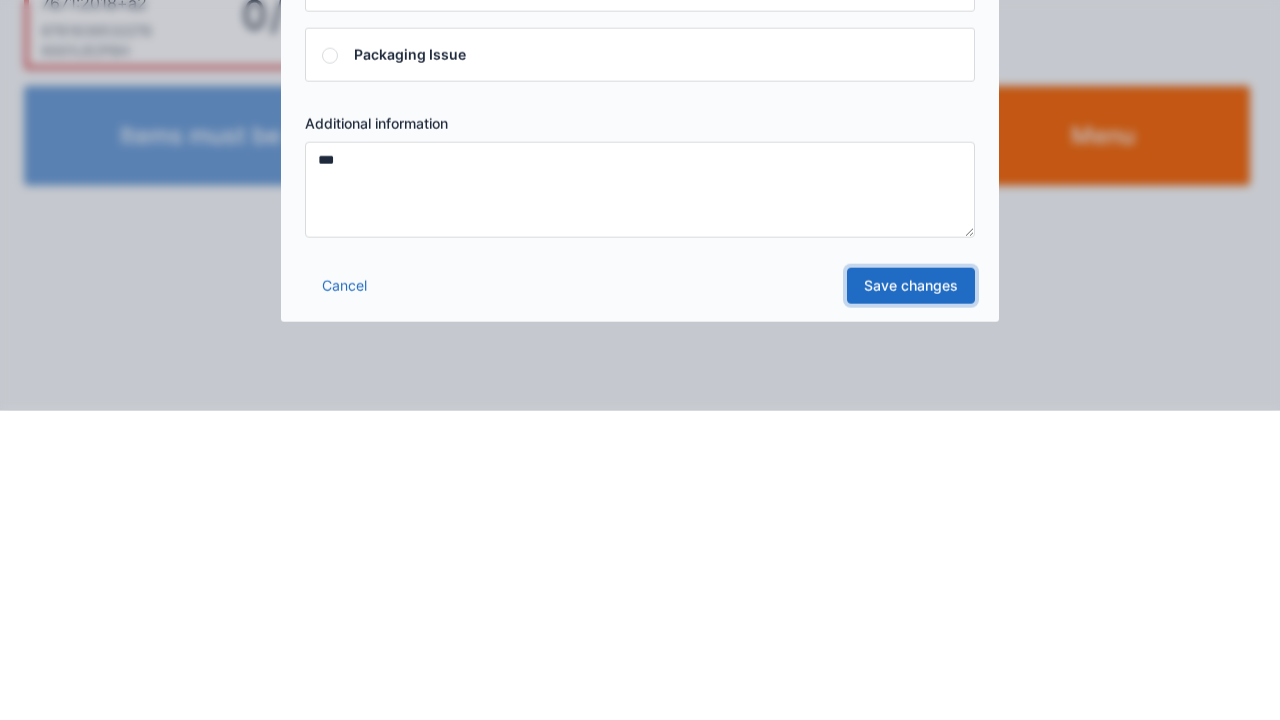 click on "Save changes" at bounding box center [911, 595] 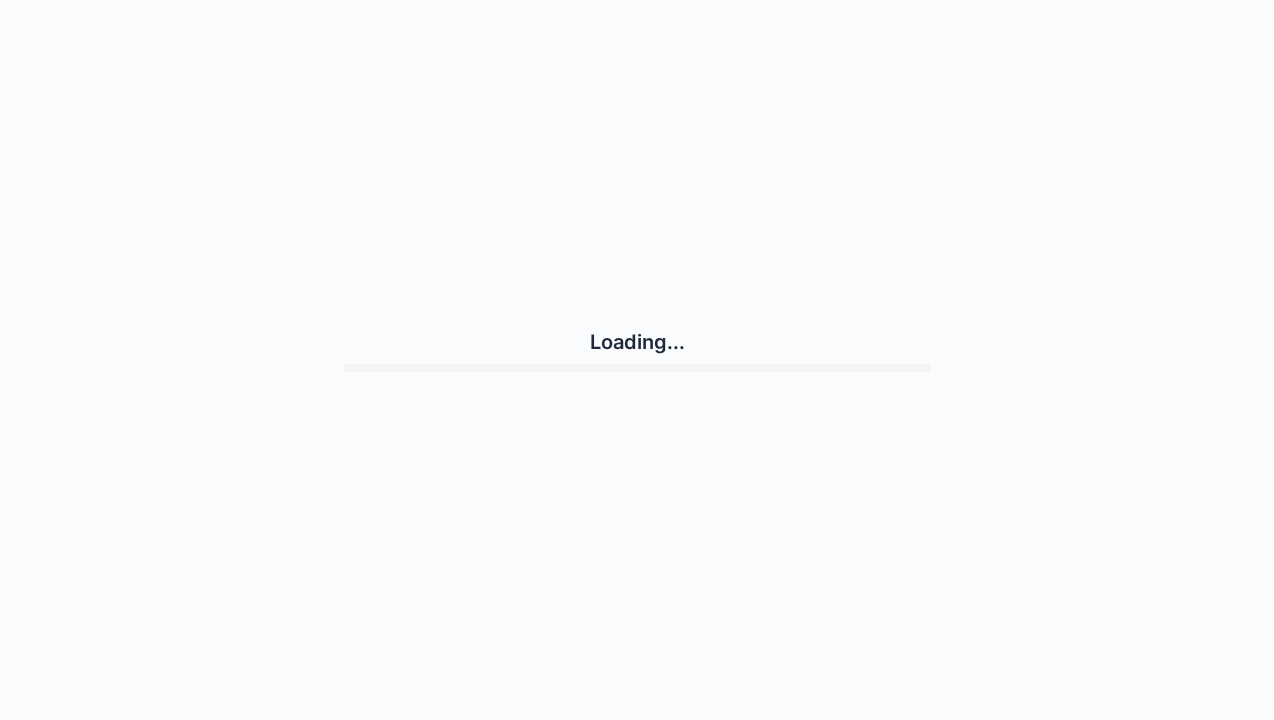 scroll, scrollTop: 0, scrollLeft: 0, axis: both 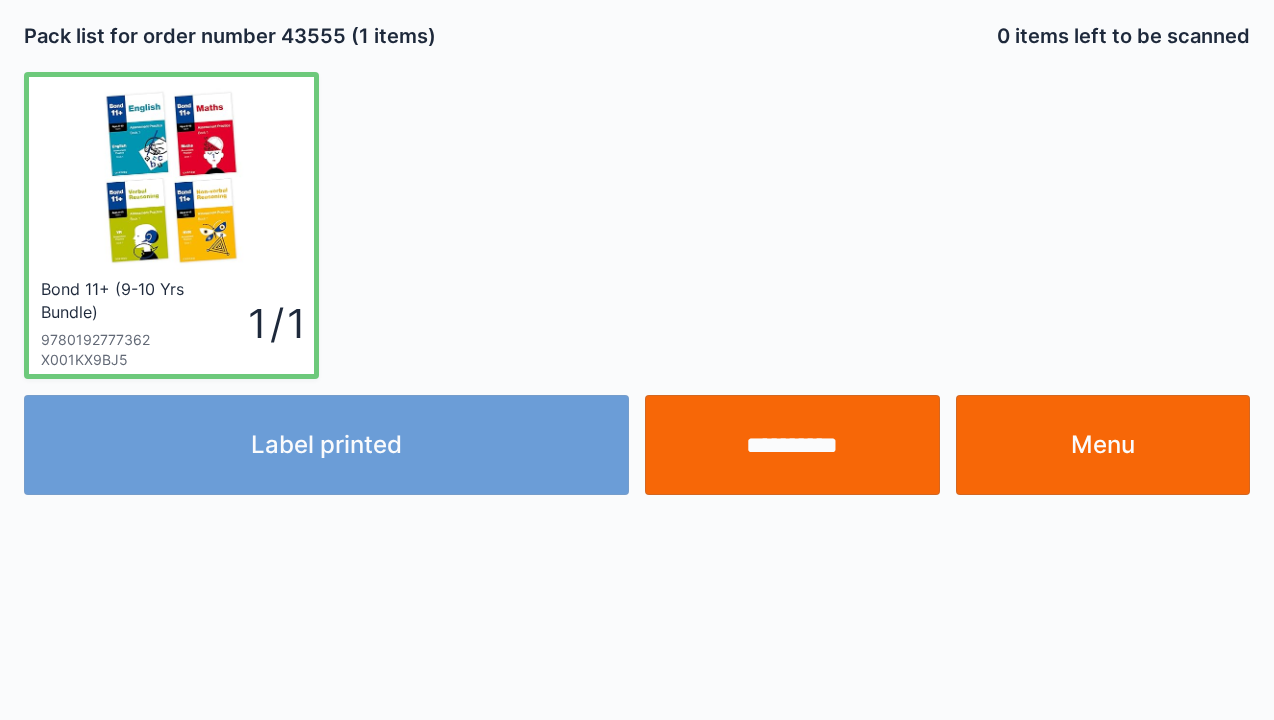 click on "Menu" at bounding box center (1103, 445) 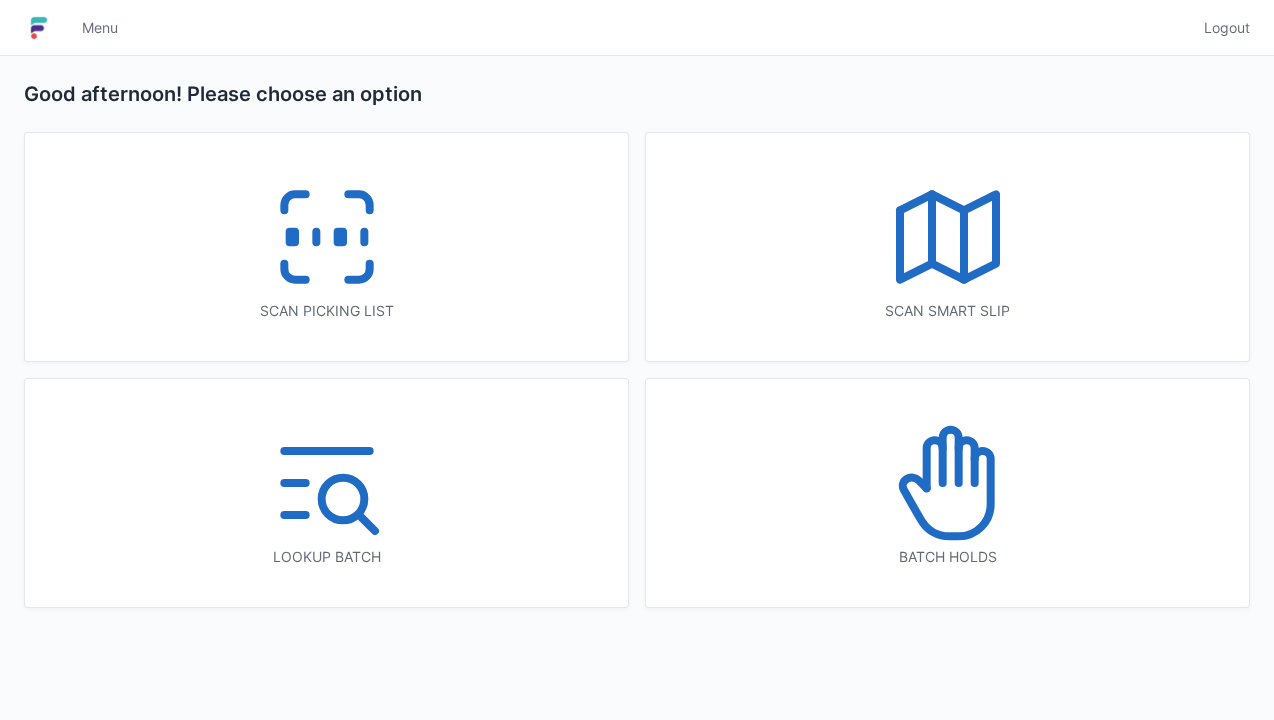 scroll, scrollTop: 0, scrollLeft: 0, axis: both 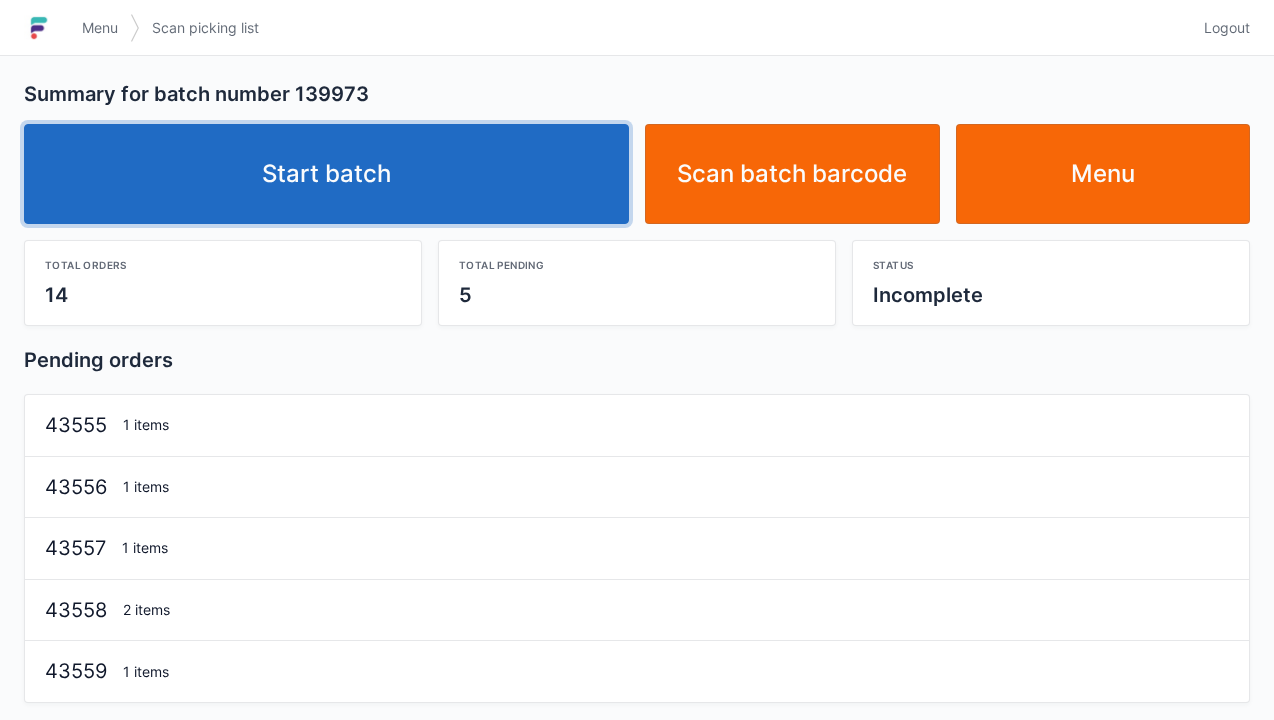 click on "Start batch" at bounding box center (326, 174) 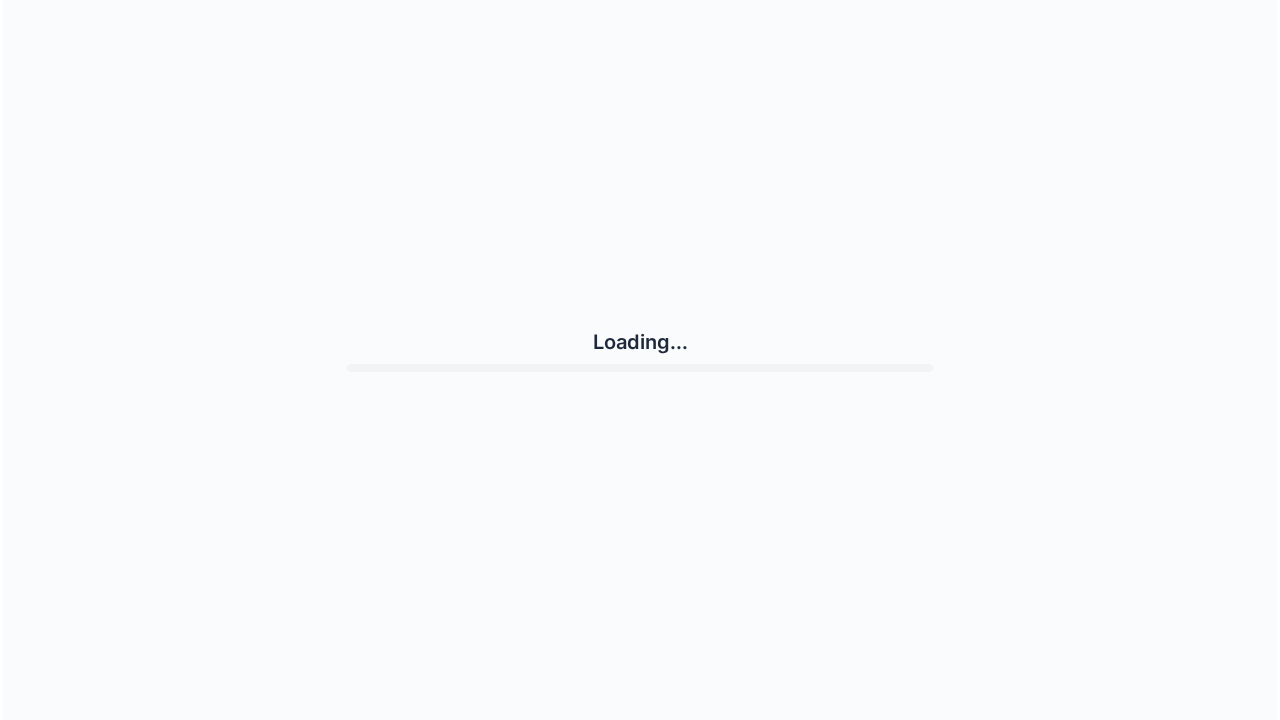 scroll, scrollTop: 0, scrollLeft: 0, axis: both 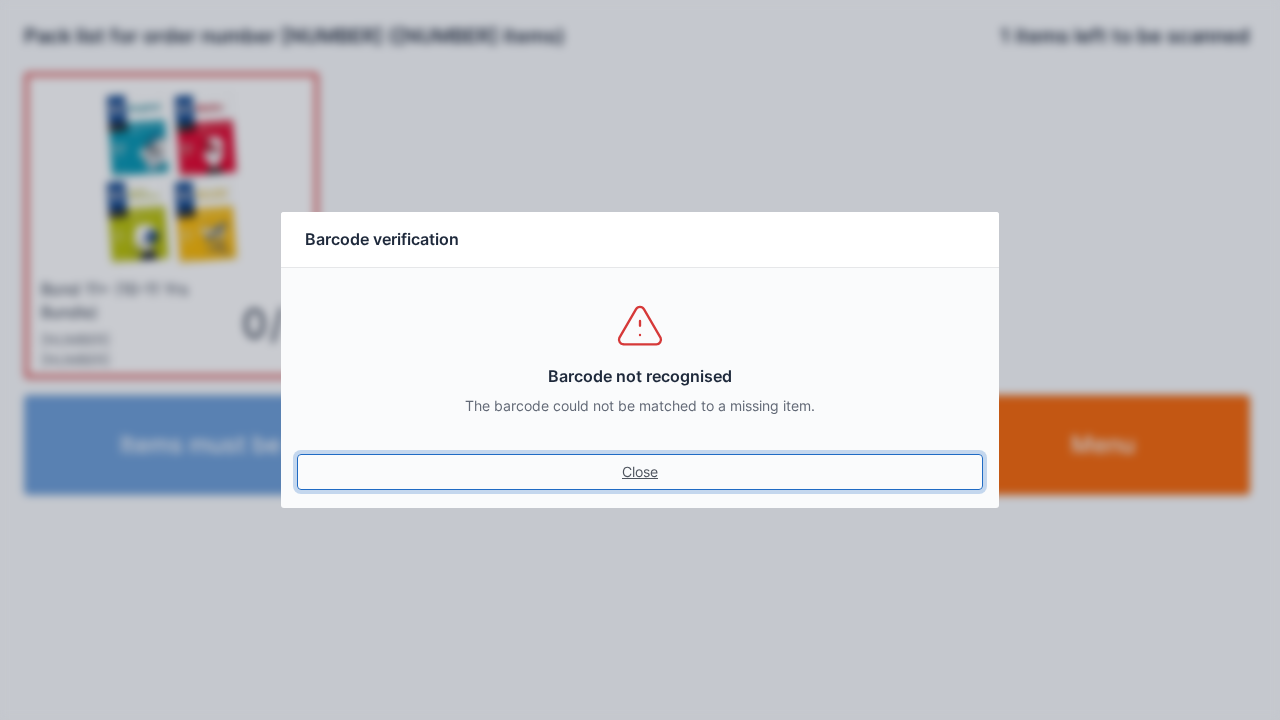 click on "Close" at bounding box center (640, 472) 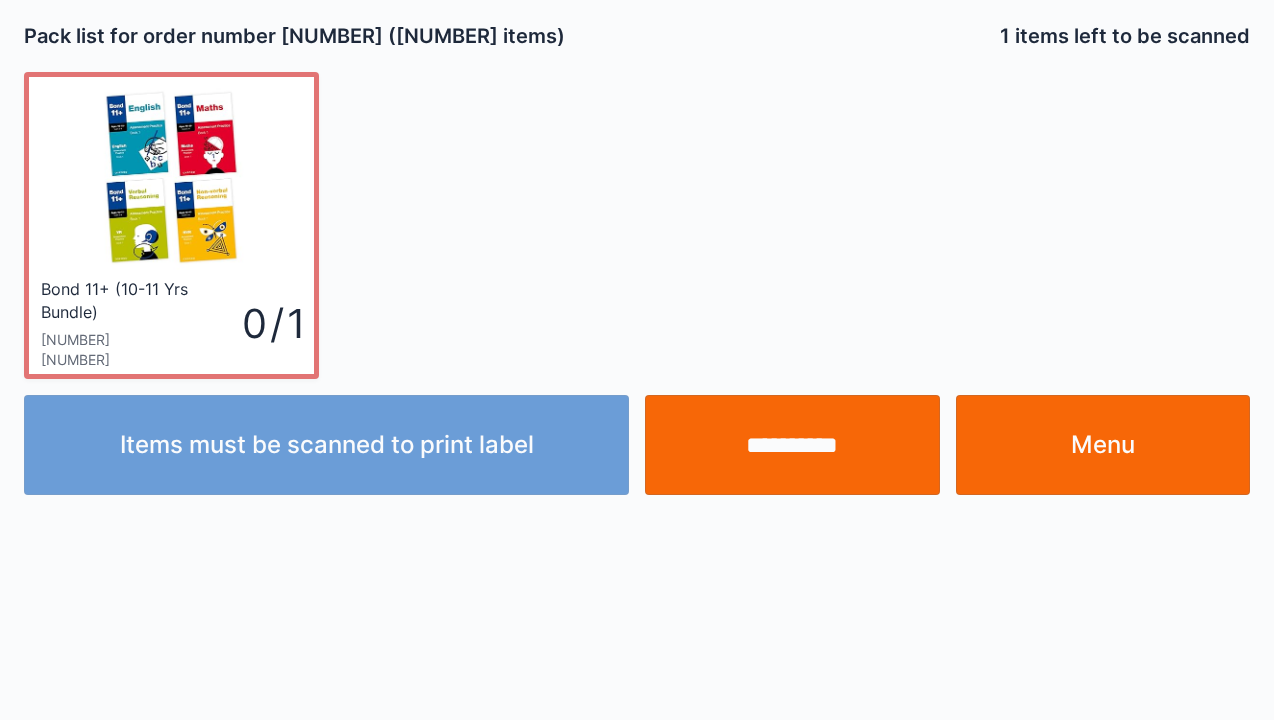 click on "Menu" at bounding box center (1103, 445) 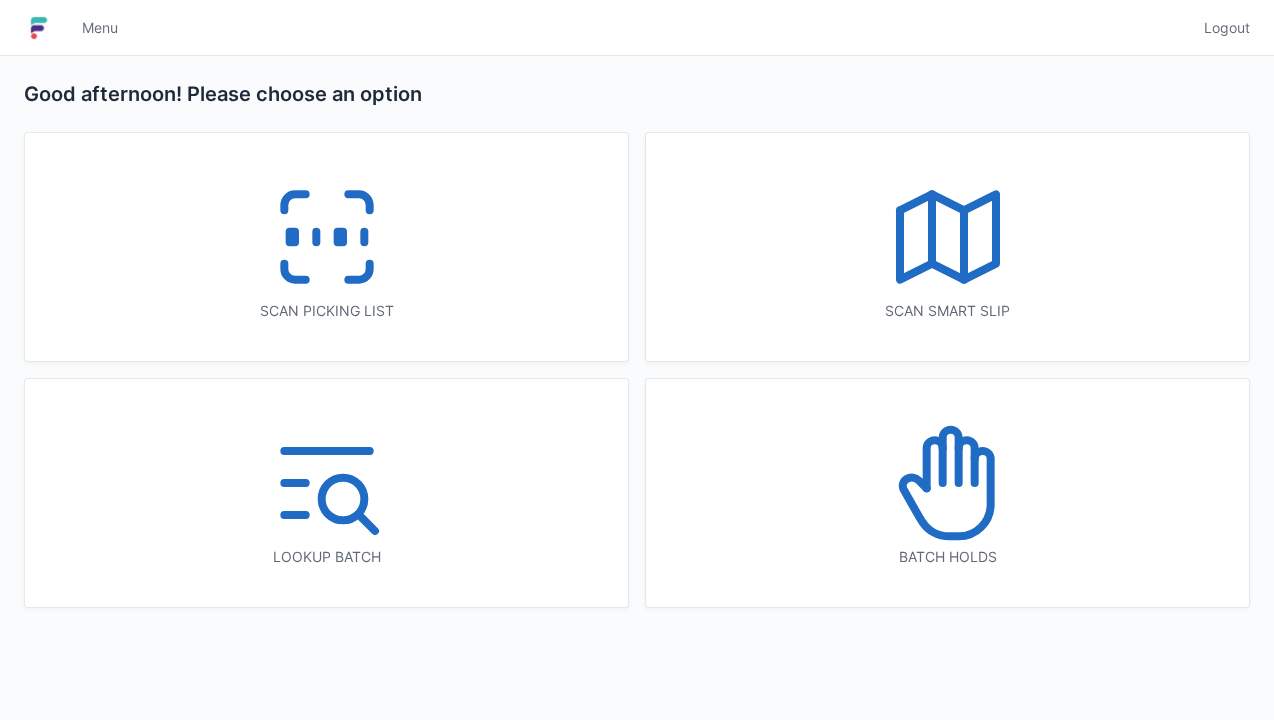 scroll, scrollTop: 0, scrollLeft: 0, axis: both 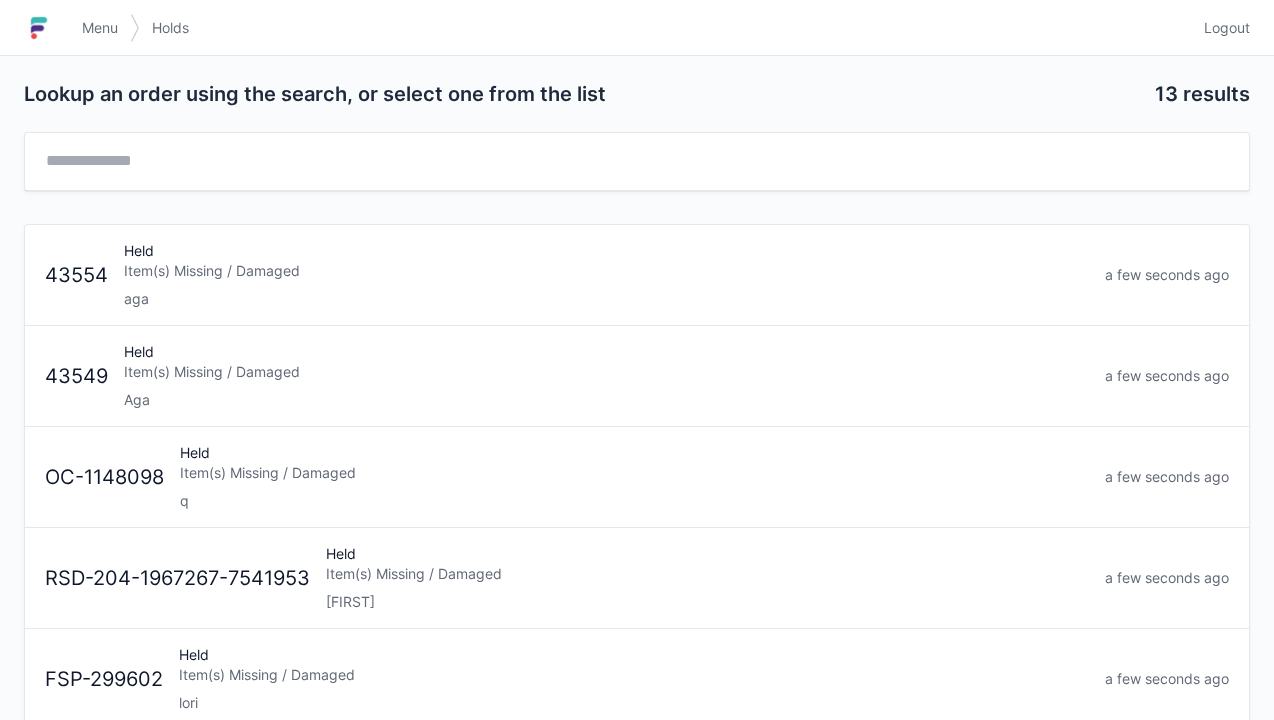 click on "Item(s) Missing / Damaged" at bounding box center (606, 271) 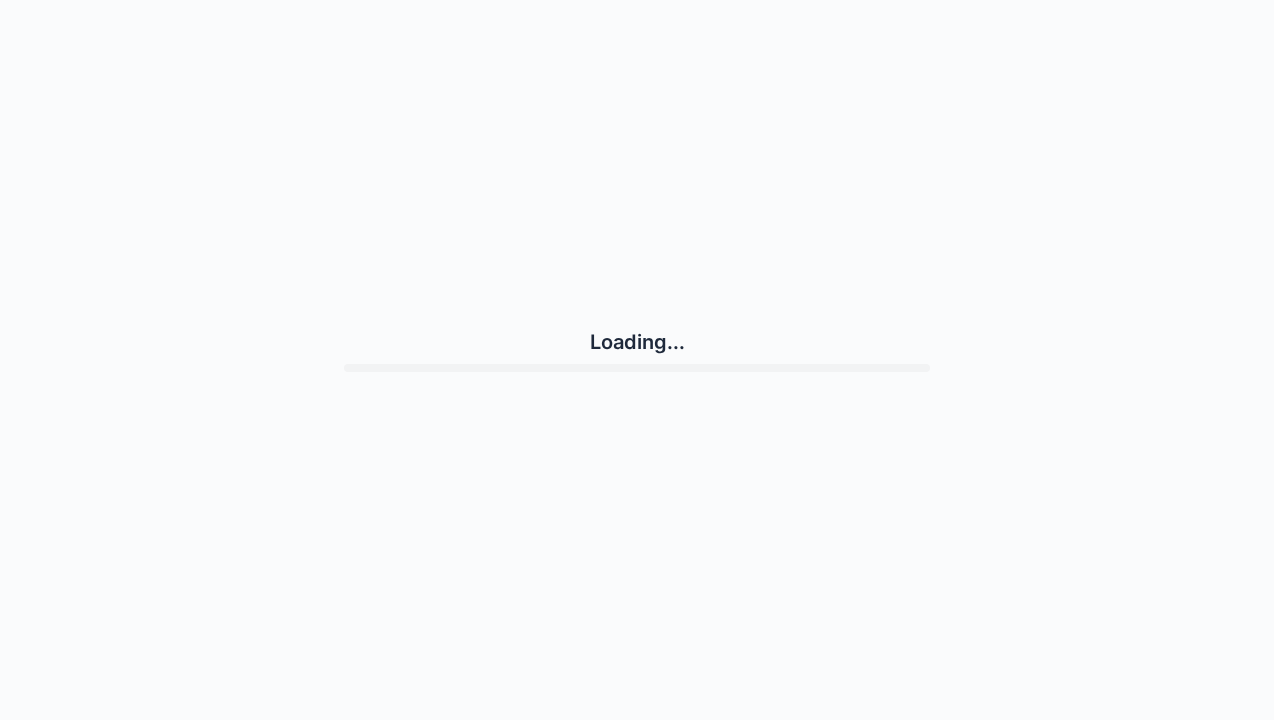 scroll, scrollTop: 0, scrollLeft: 0, axis: both 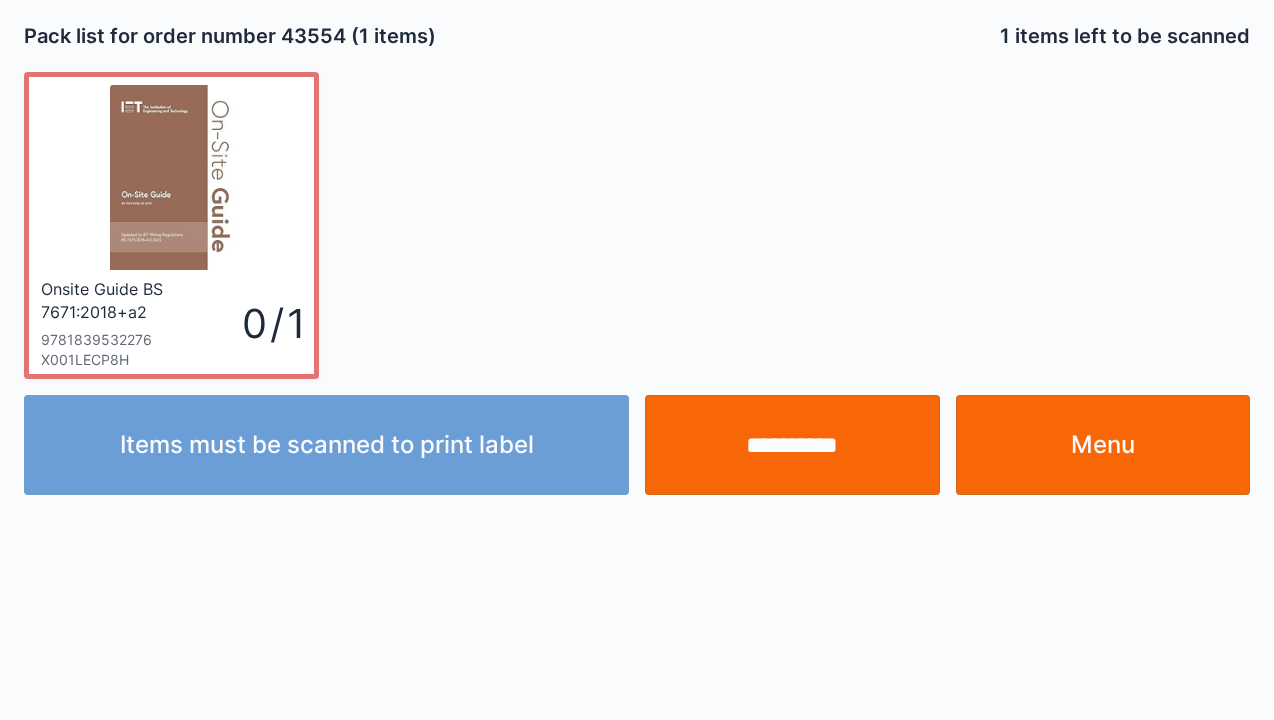 click on "Menu" at bounding box center (1103, 445) 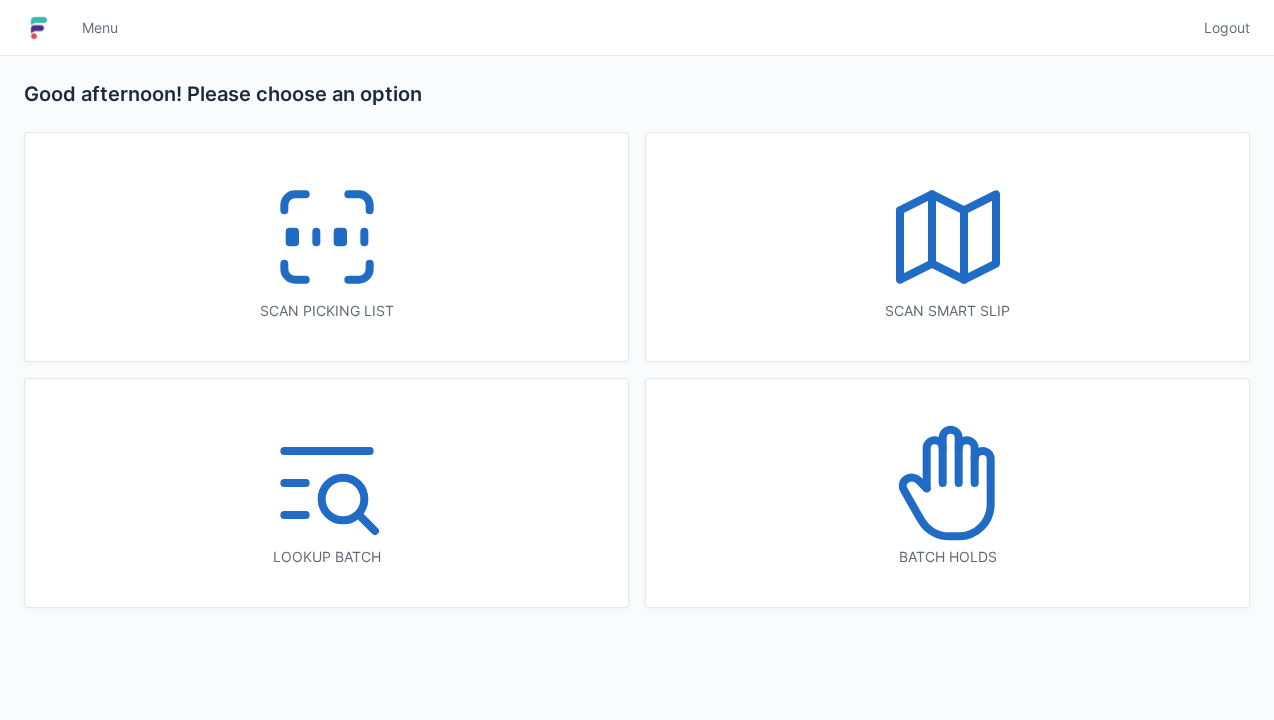 scroll, scrollTop: 0, scrollLeft: 0, axis: both 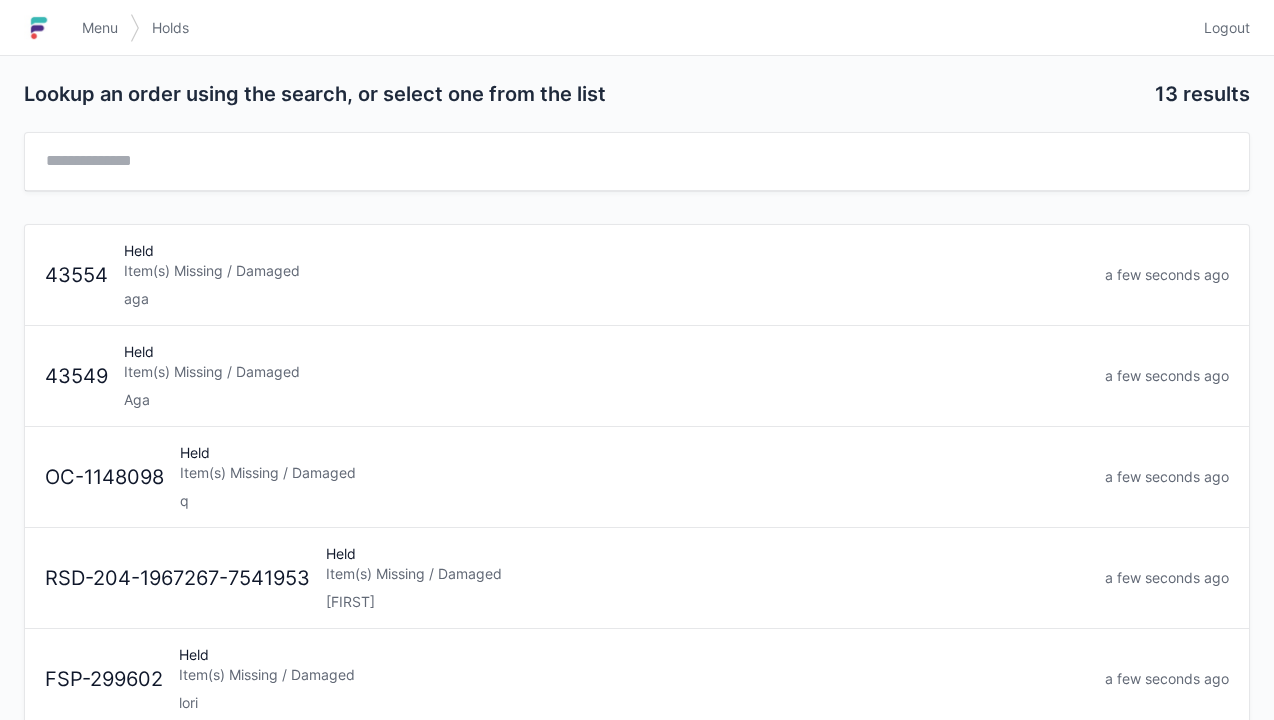 click on "Item(s) Missing / Damaged" at bounding box center (606, 372) 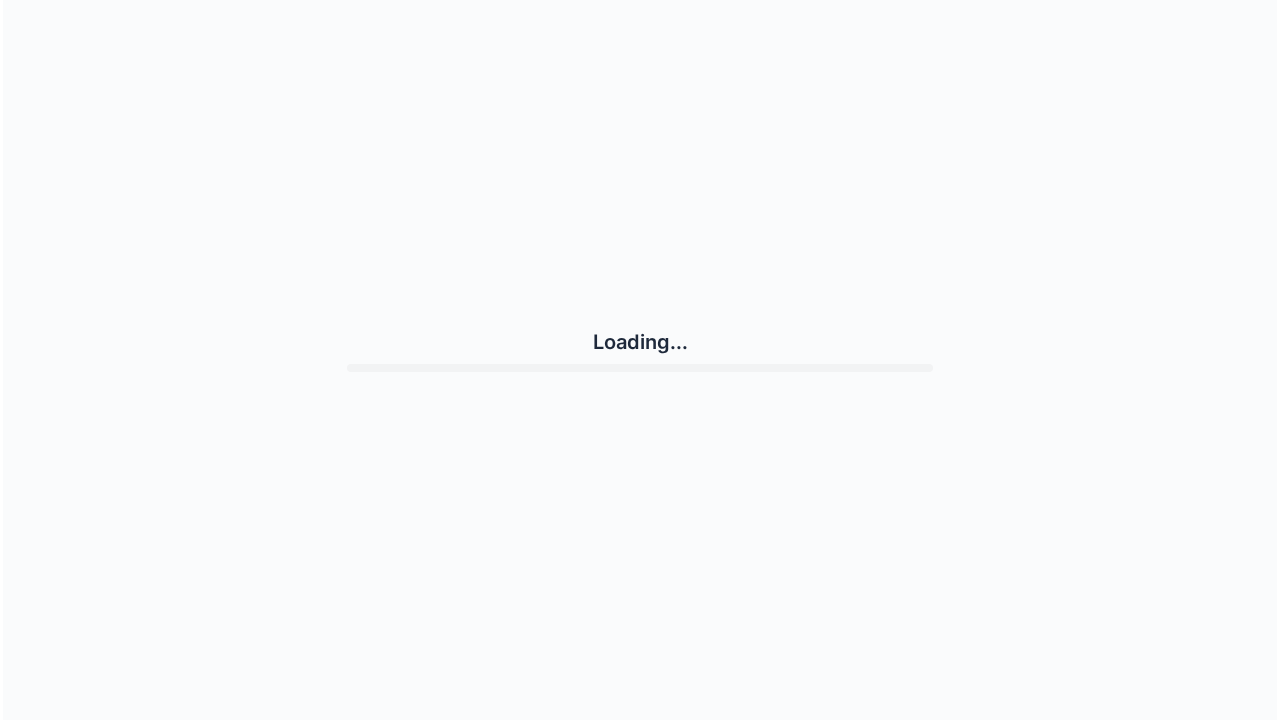 scroll, scrollTop: 0, scrollLeft: 0, axis: both 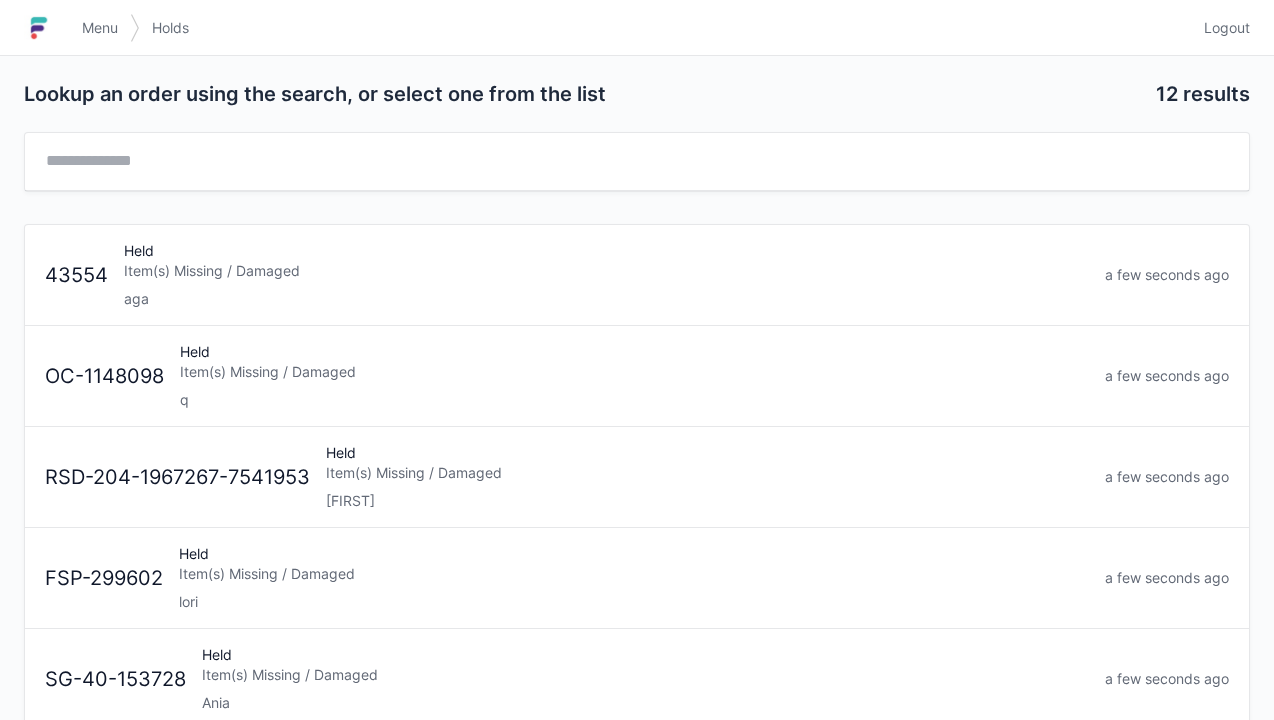 click on "Logout" at bounding box center (1227, 28) 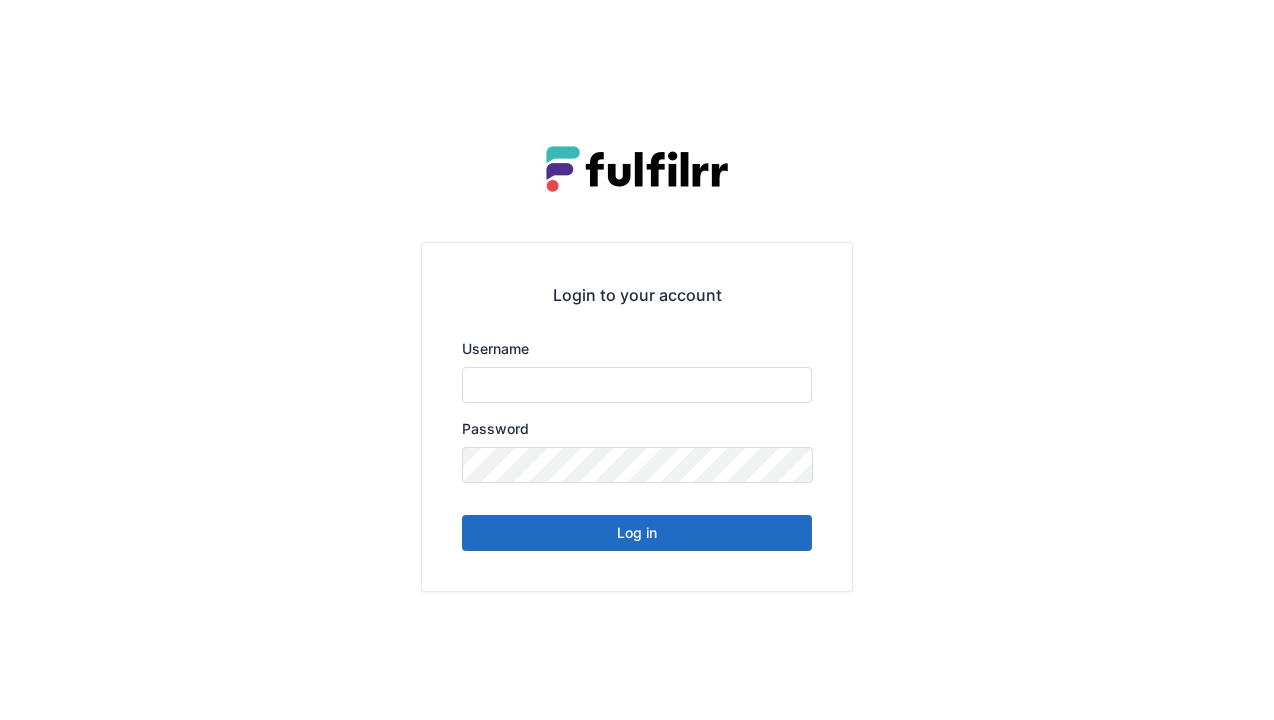 scroll, scrollTop: 0, scrollLeft: 0, axis: both 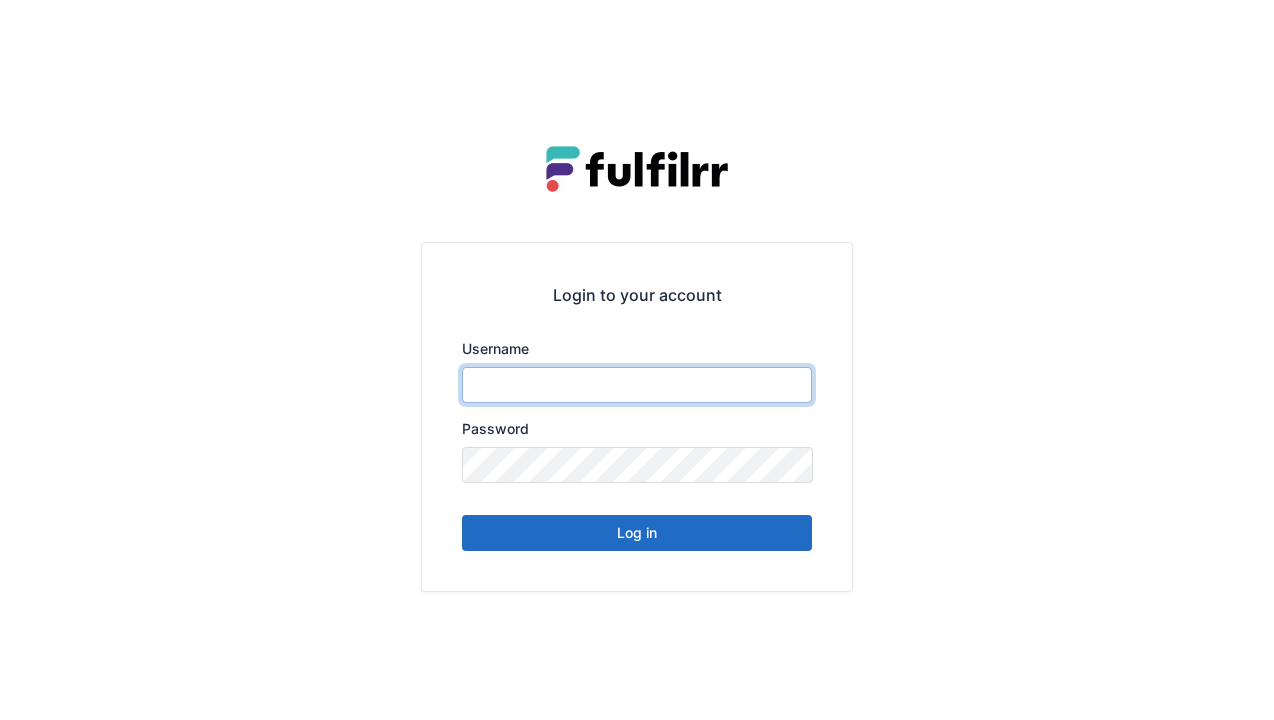 type on "******" 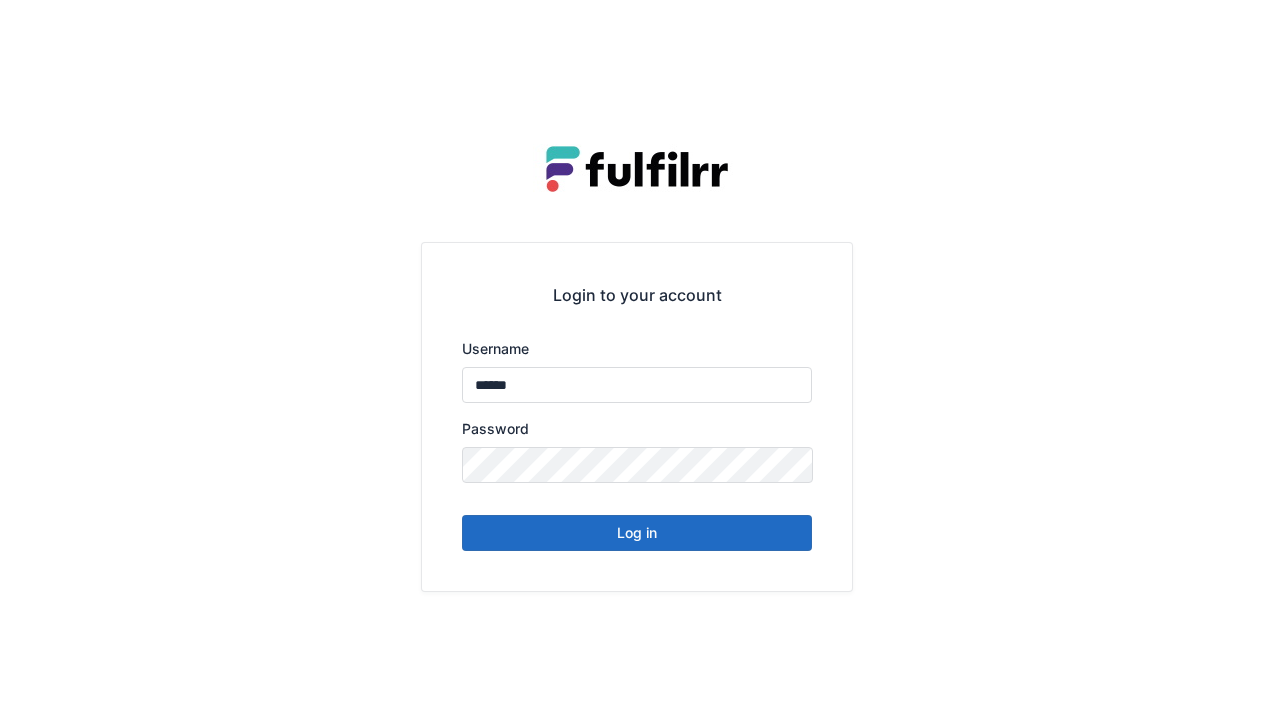 click on "Log in" at bounding box center [637, 533] 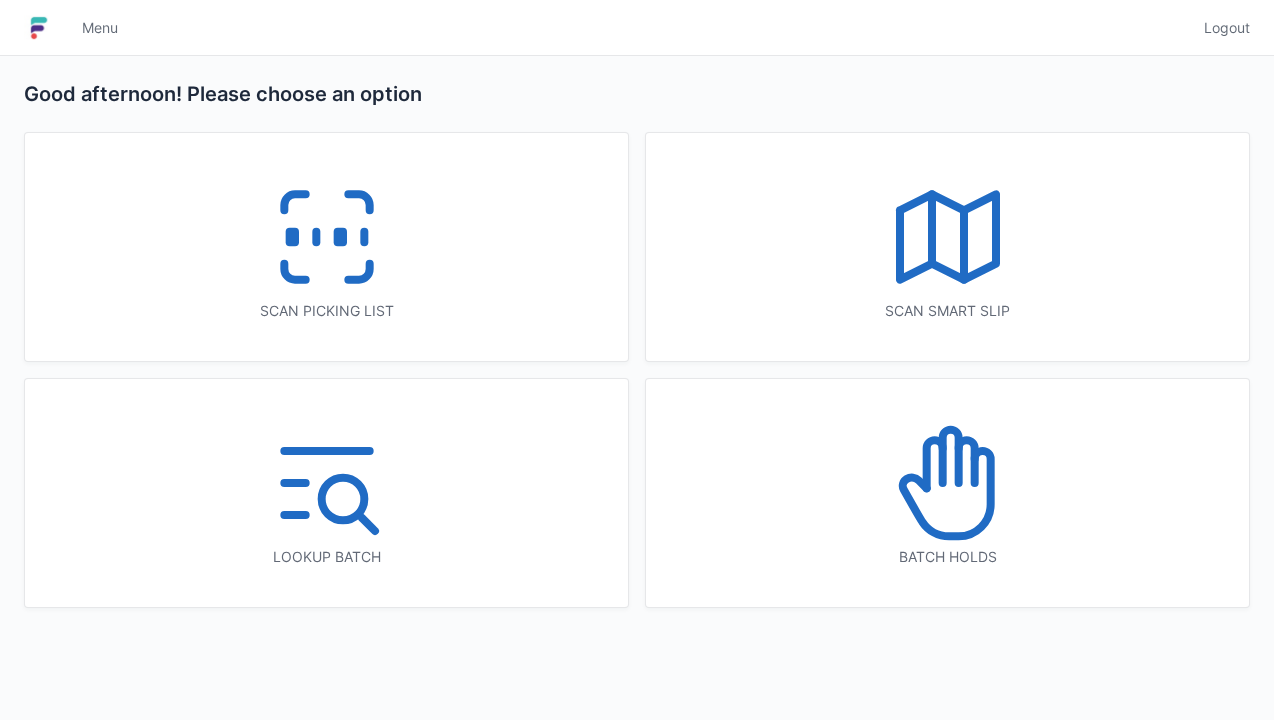 scroll, scrollTop: 0, scrollLeft: 0, axis: both 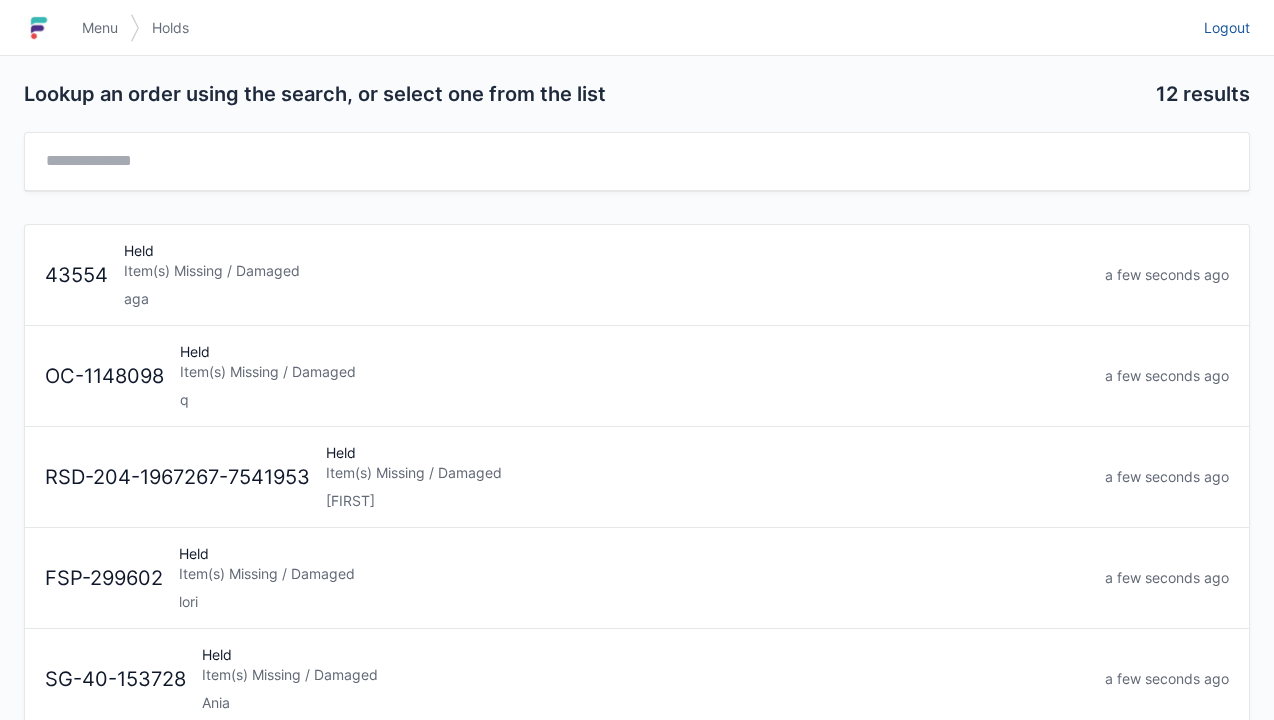 click on "Logout" at bounding box center (1227, 28) 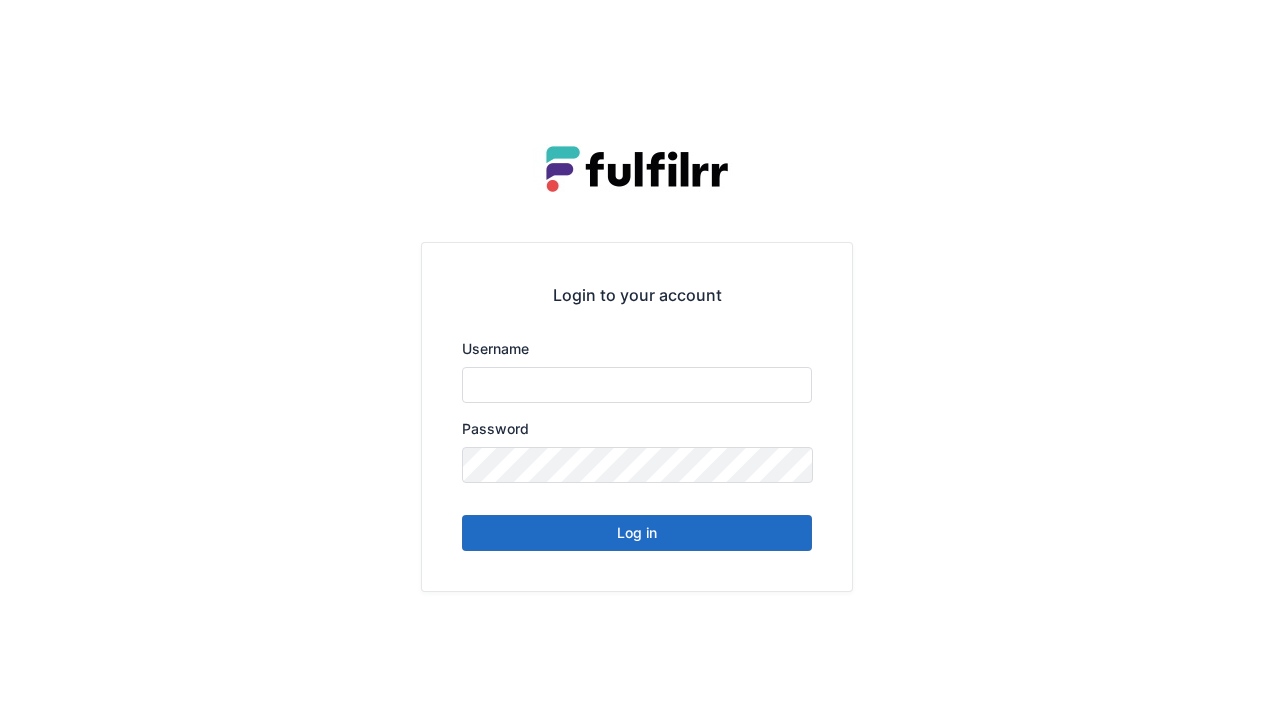 scroll, scrollTop: 0, scrollLeft: 0, axis: both 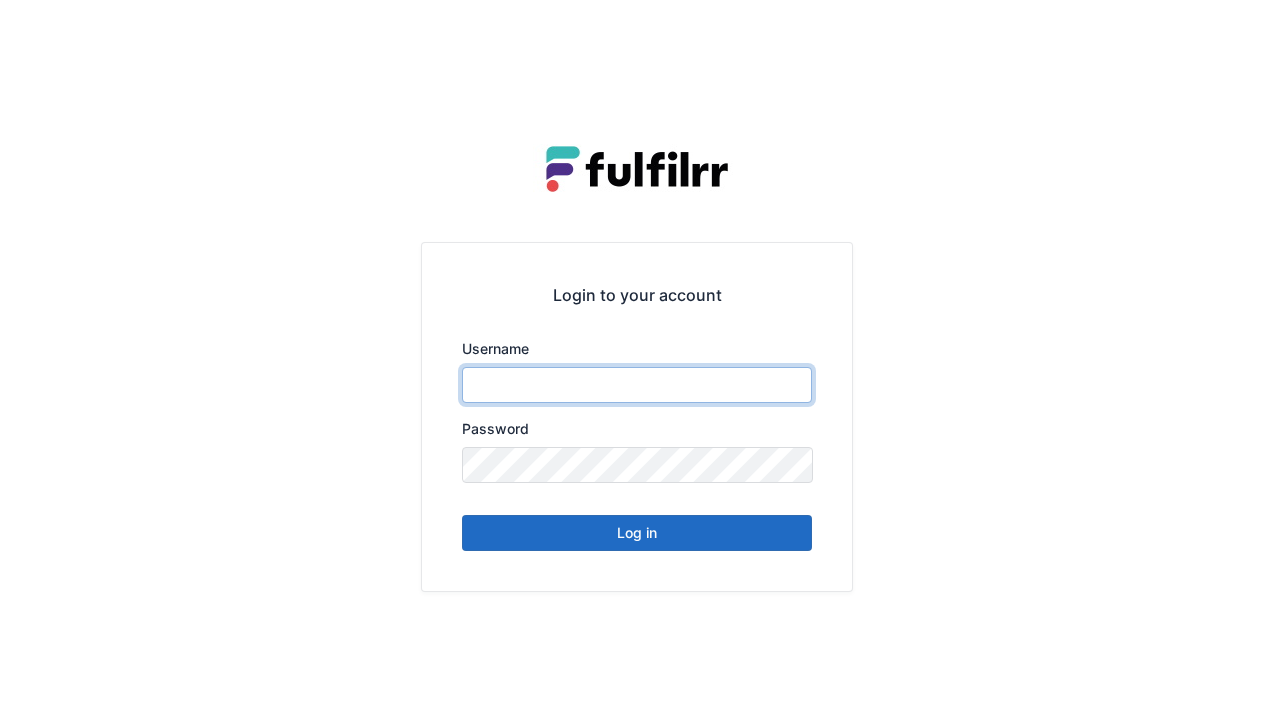 type on "******" 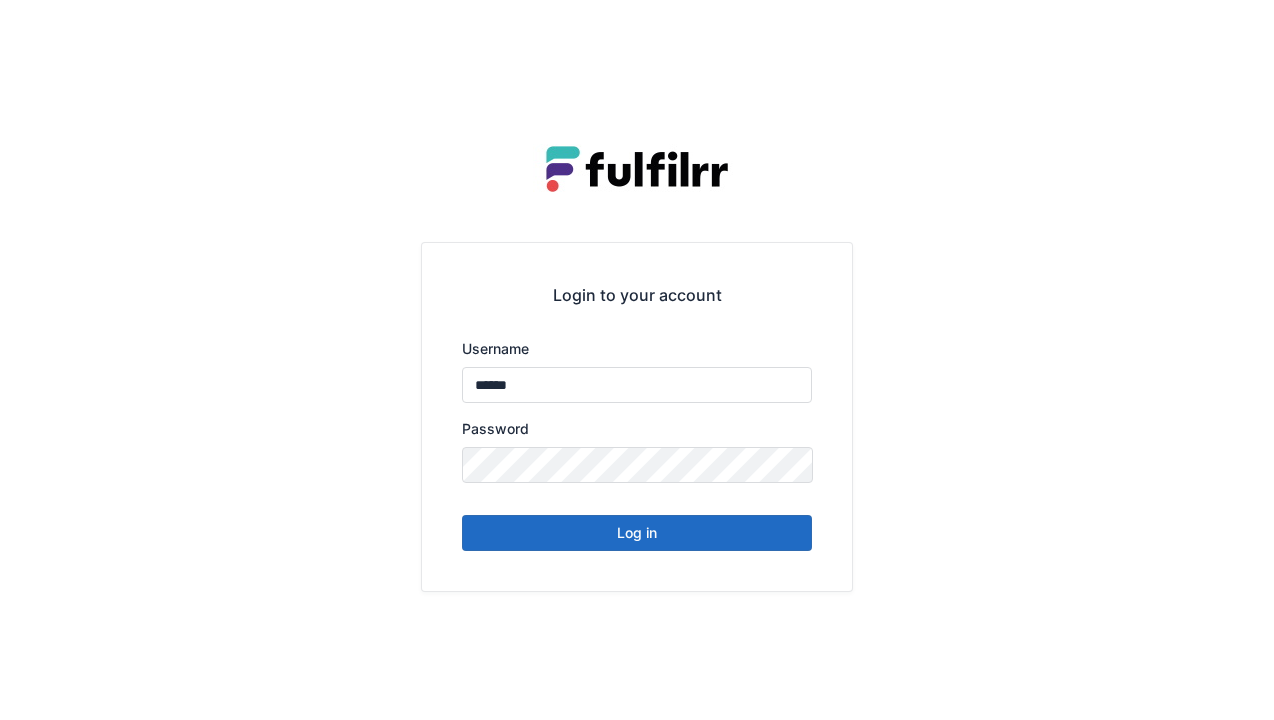 click on "Log in" at bounding box center [637, 533] 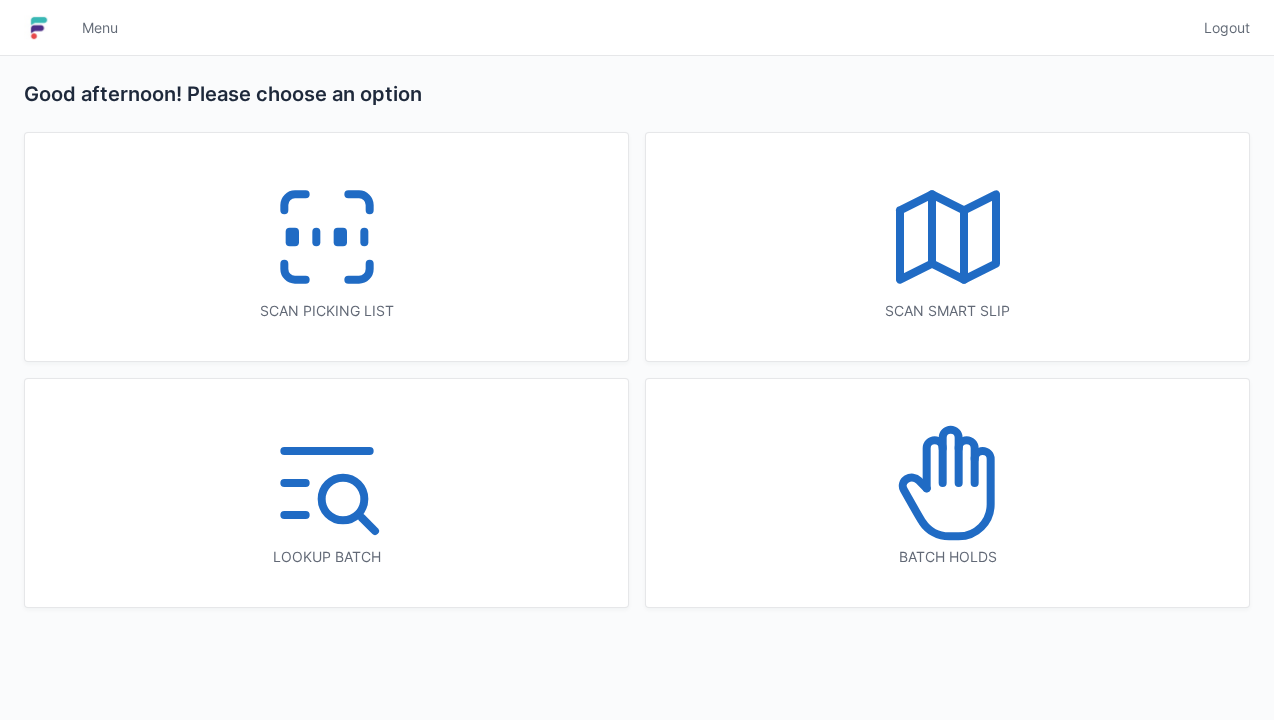 scroll, scrollTop: 0, scrollLeft: 0, axis: both 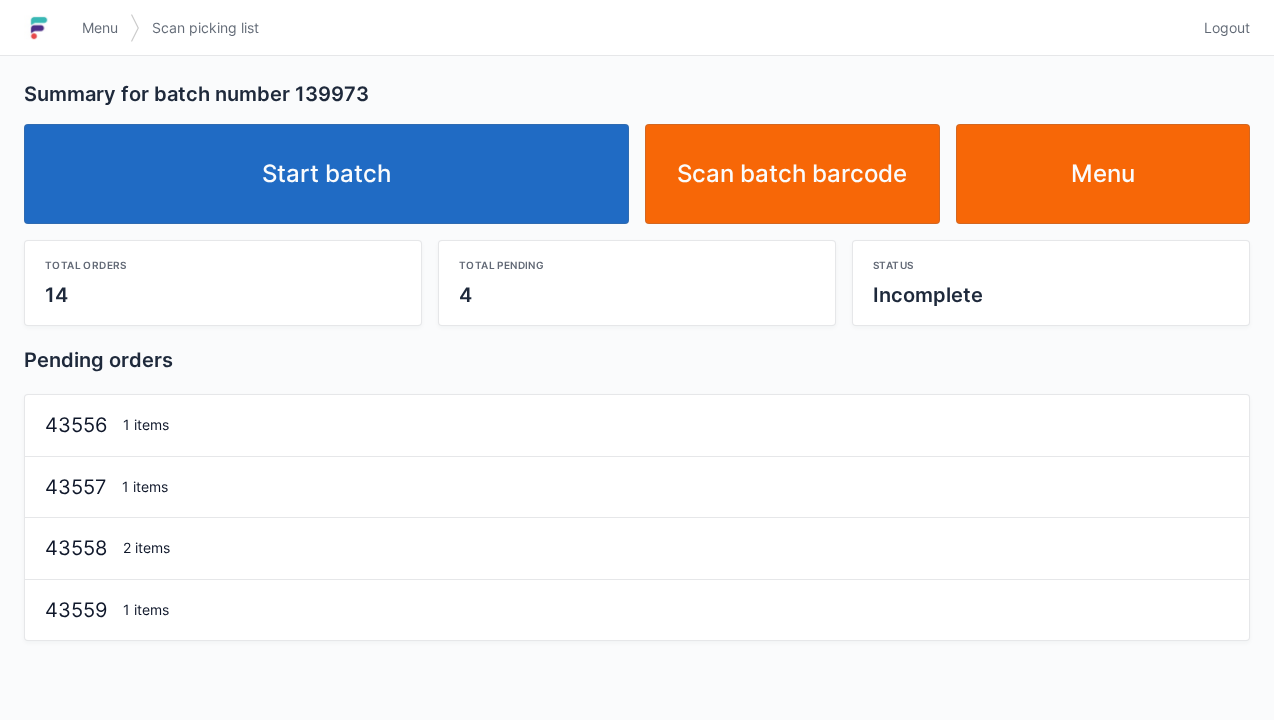 click on "Start batch" at bounding box center [326, 174] 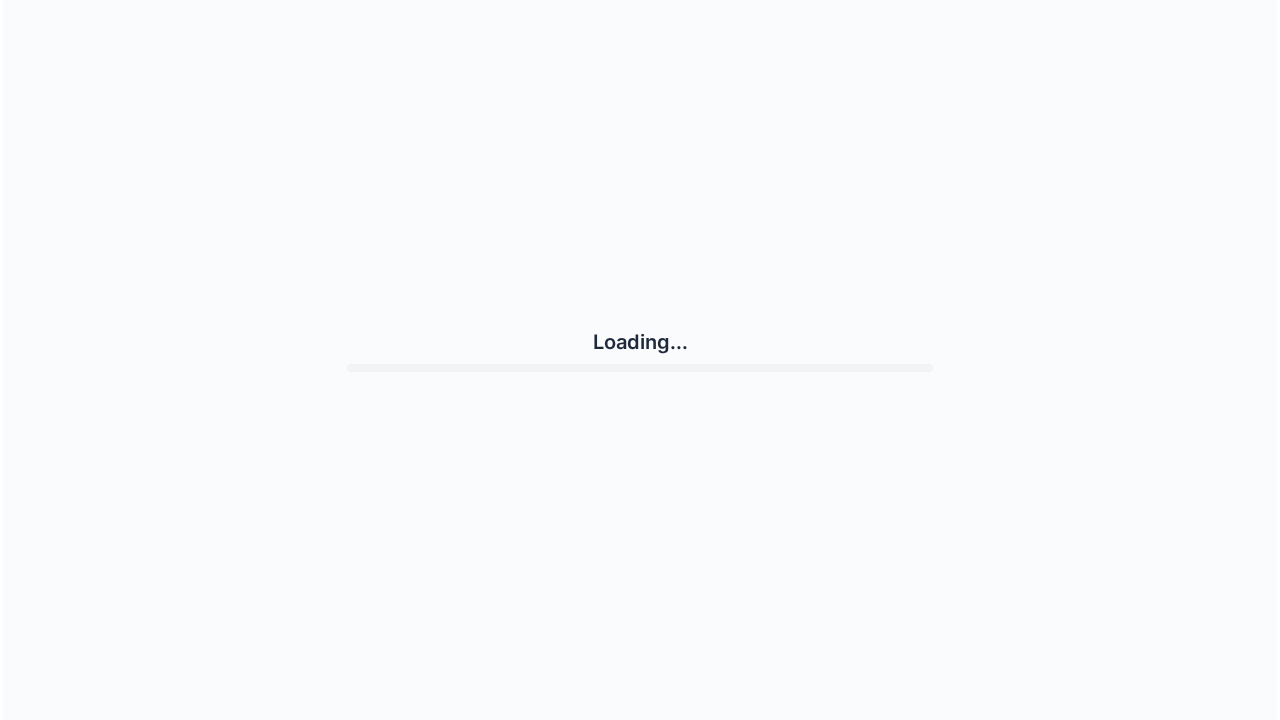scroll, scrollTop: 0, scrollLeft: 0, axis: both 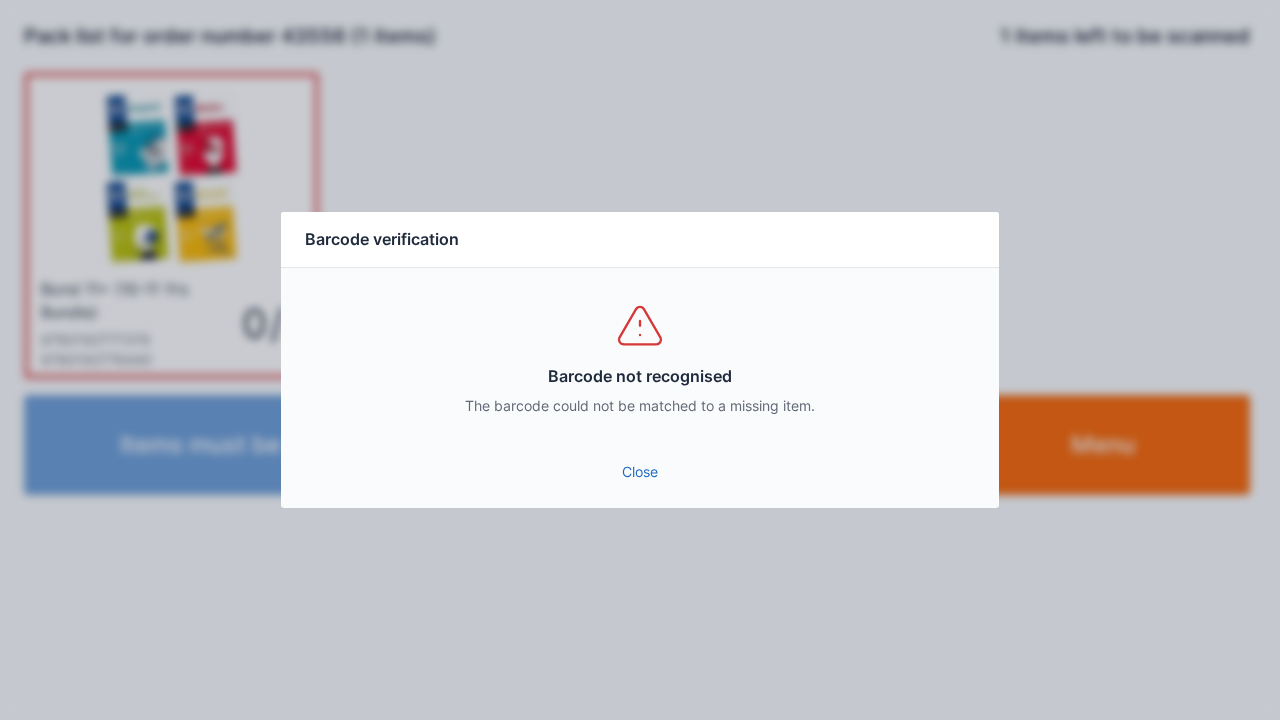 click on "Close" at bounding box center [640, 472] 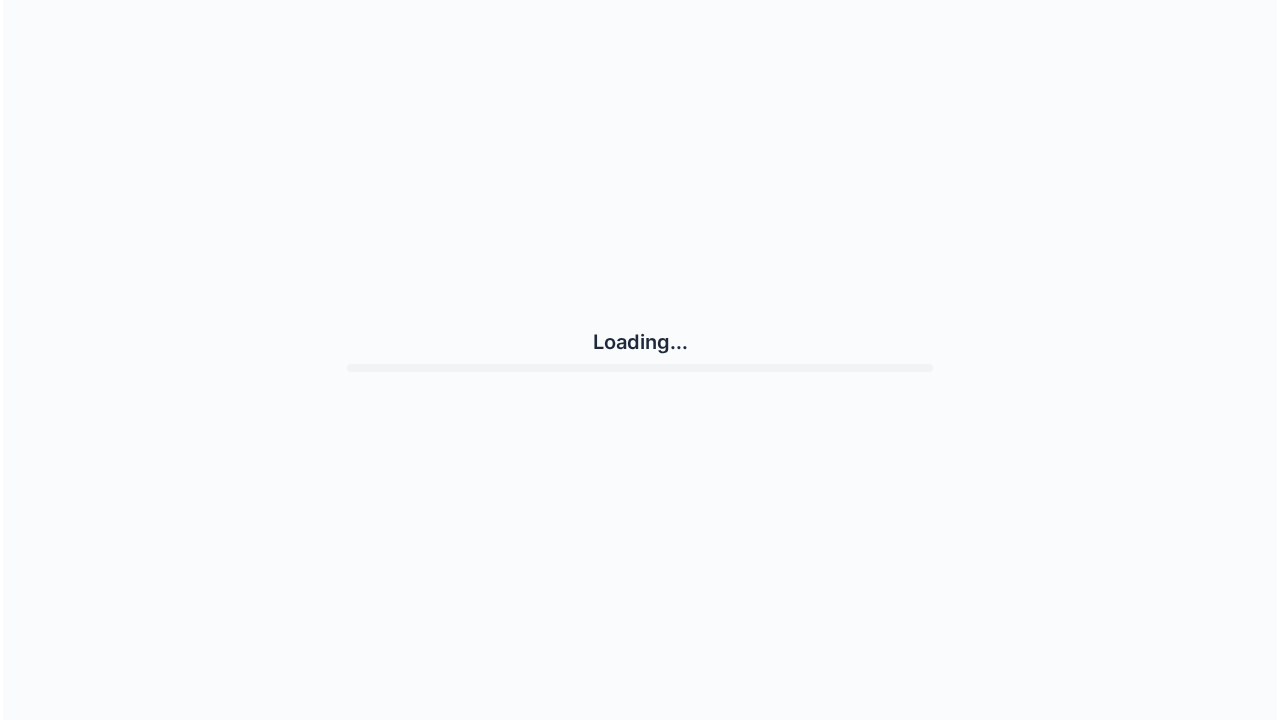 scroll, scrollTop: 0, scrollLeft: 0, axis: both 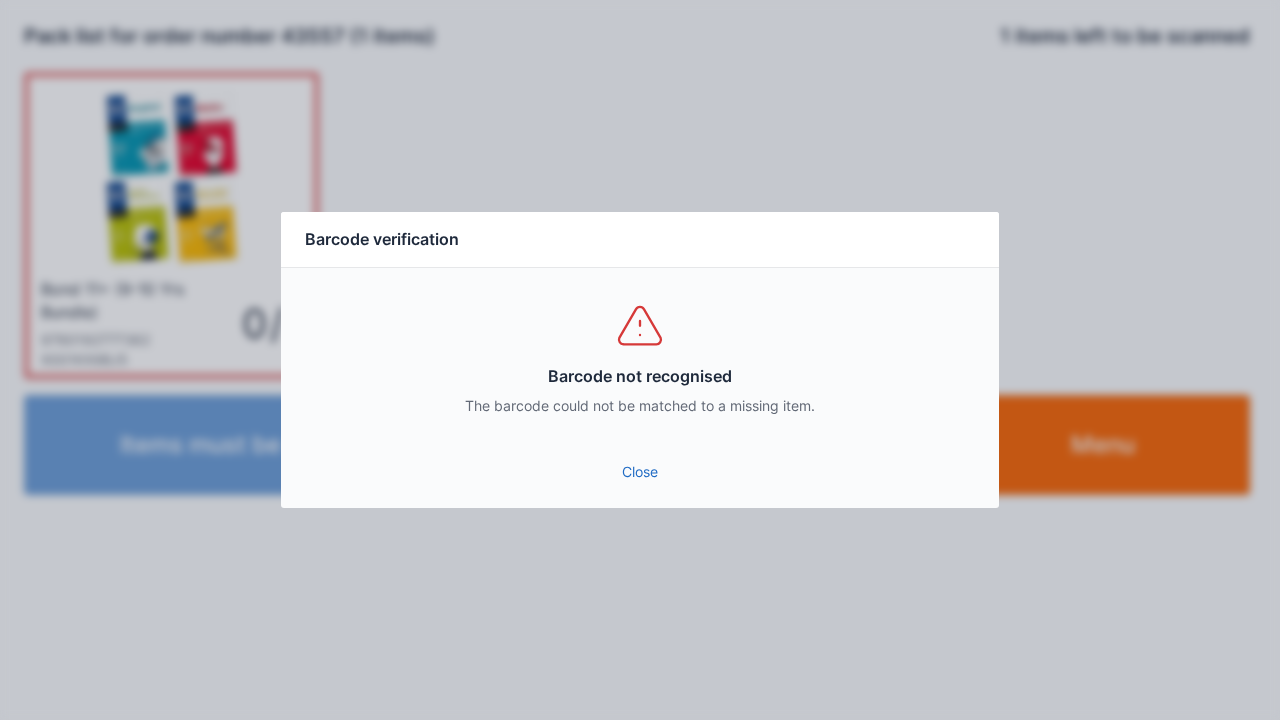 click on "Close" at bounding box center [640, 472] 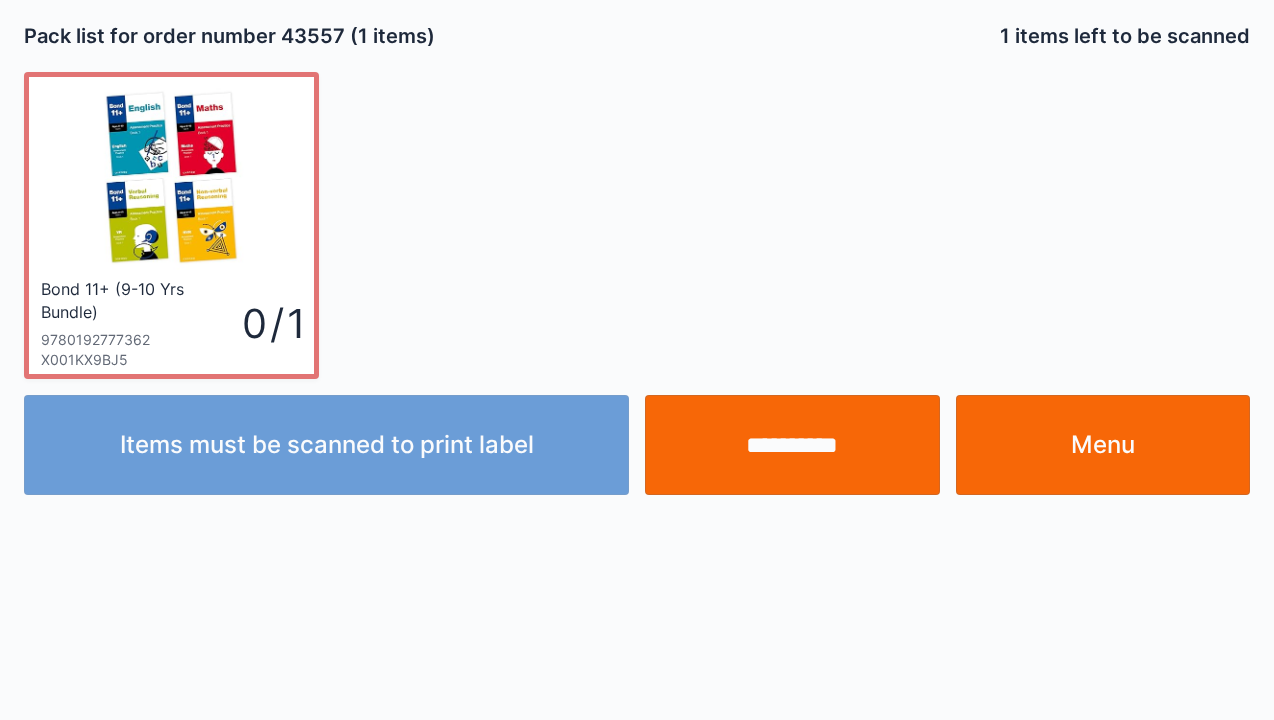 click on "**********" at bounding box center [792, 445] 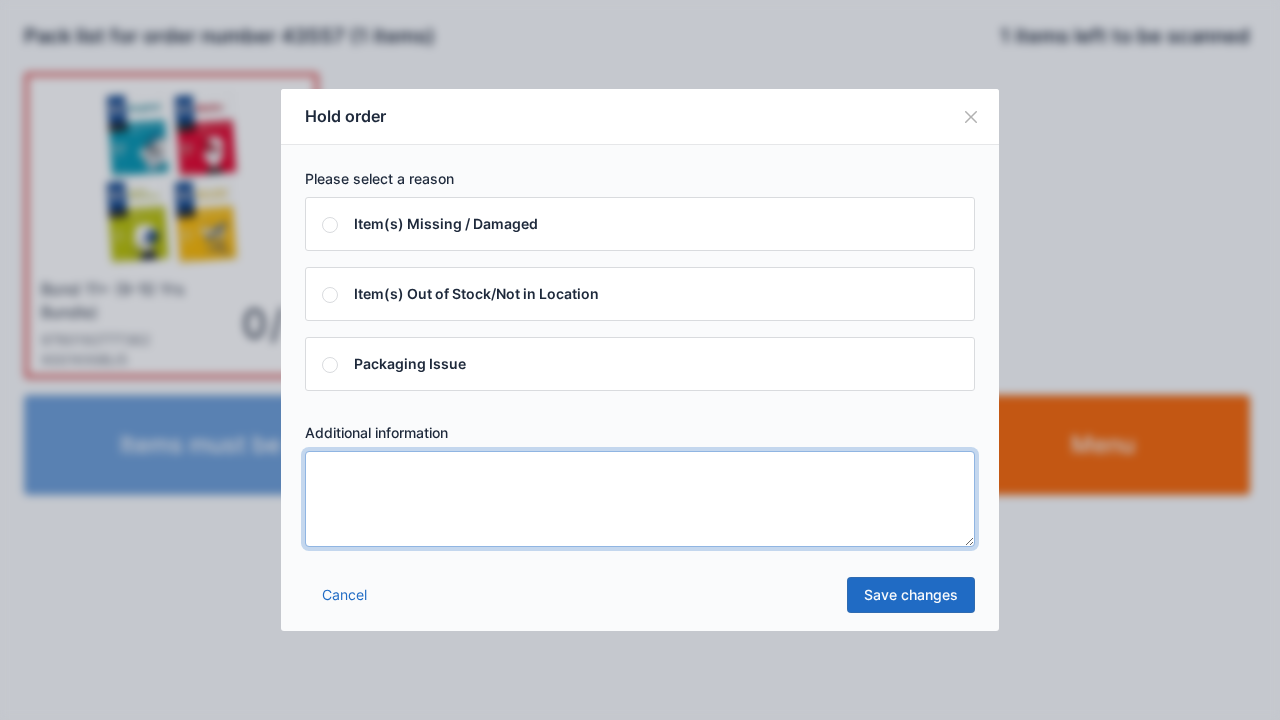 click at bounding box center [640, 499] 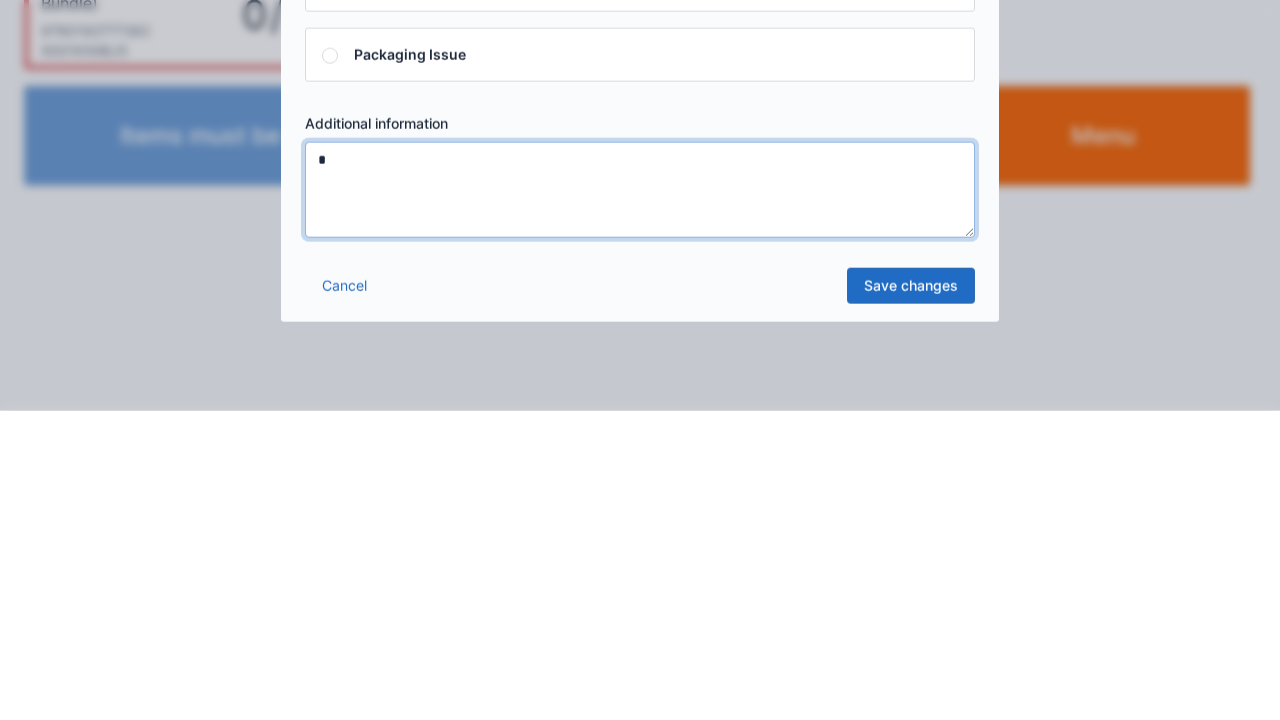 type on "*" 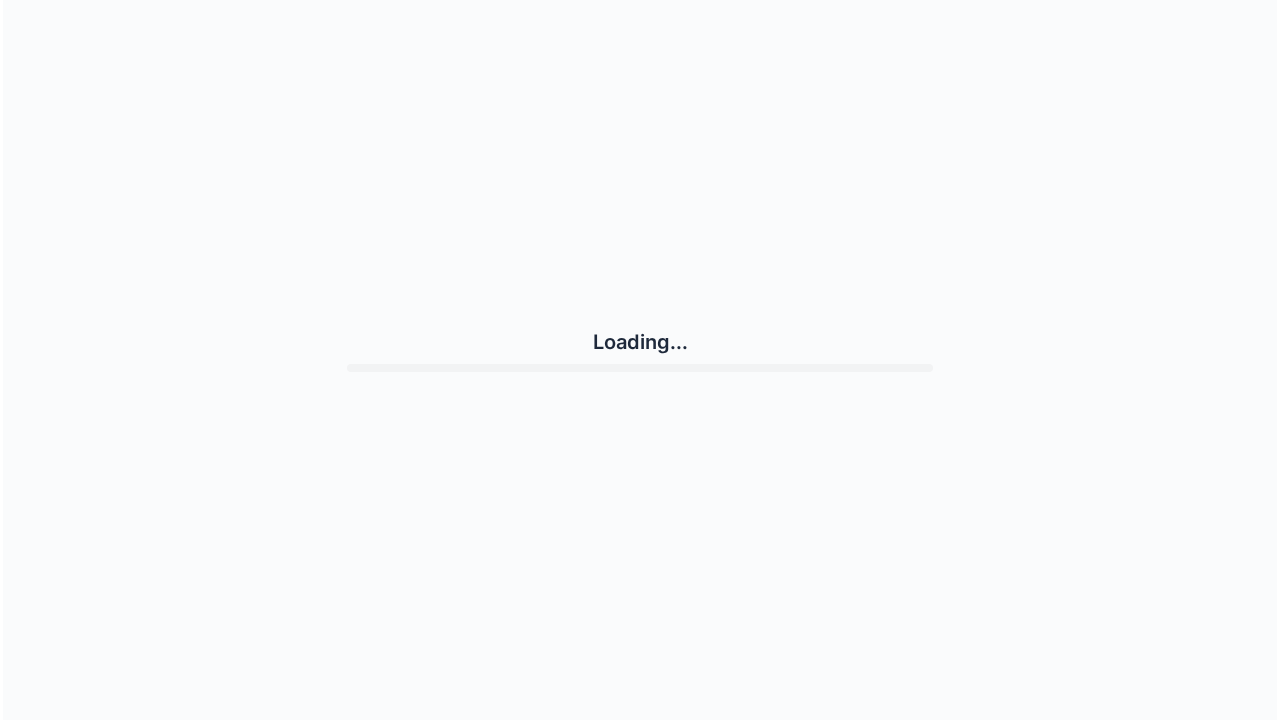 scroll, scrollTop: 0, scrollLeft: 0, axis: both 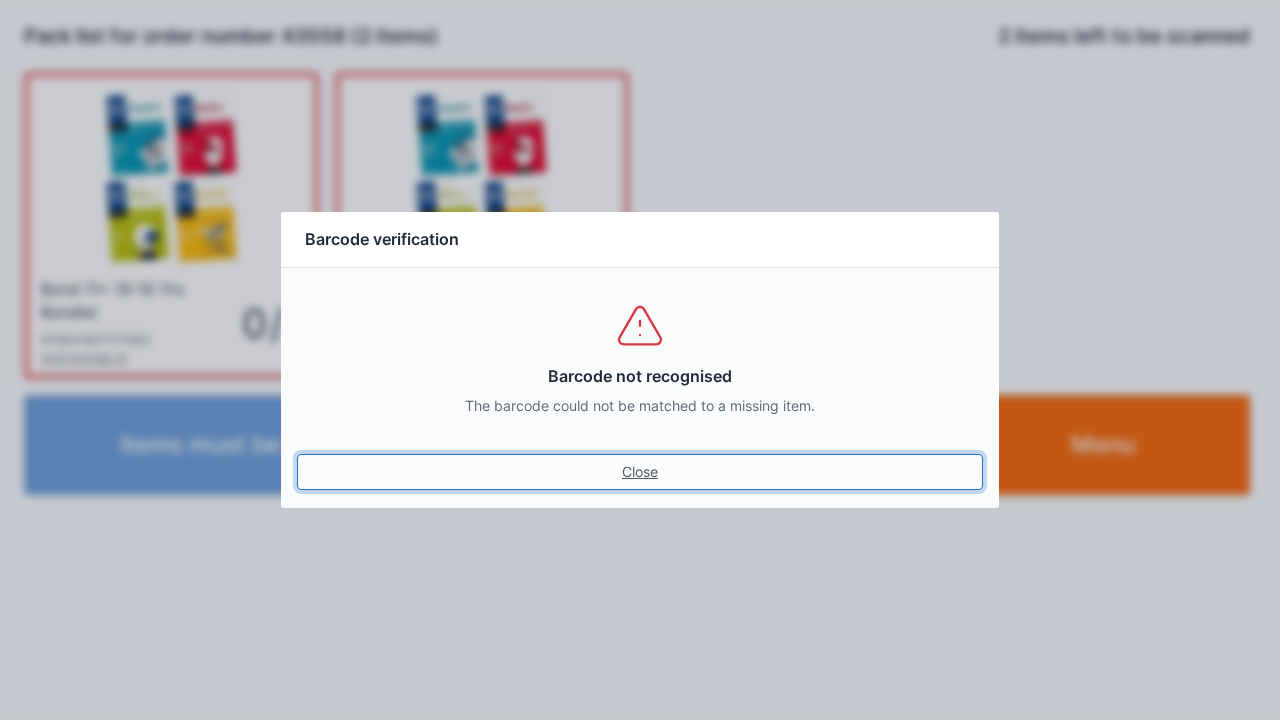 click on "Close" at bounding box center (640, 472) 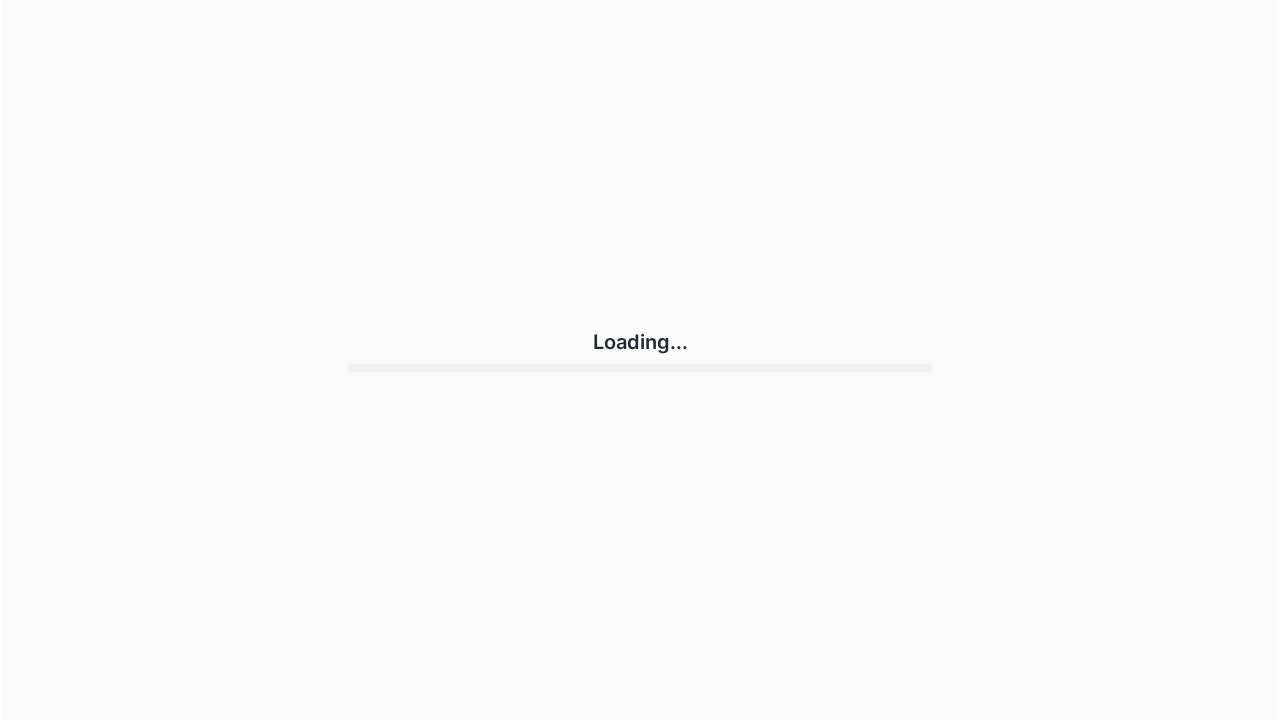 scroll, scrollTop: 0, scrollLeft: 0, axis: both 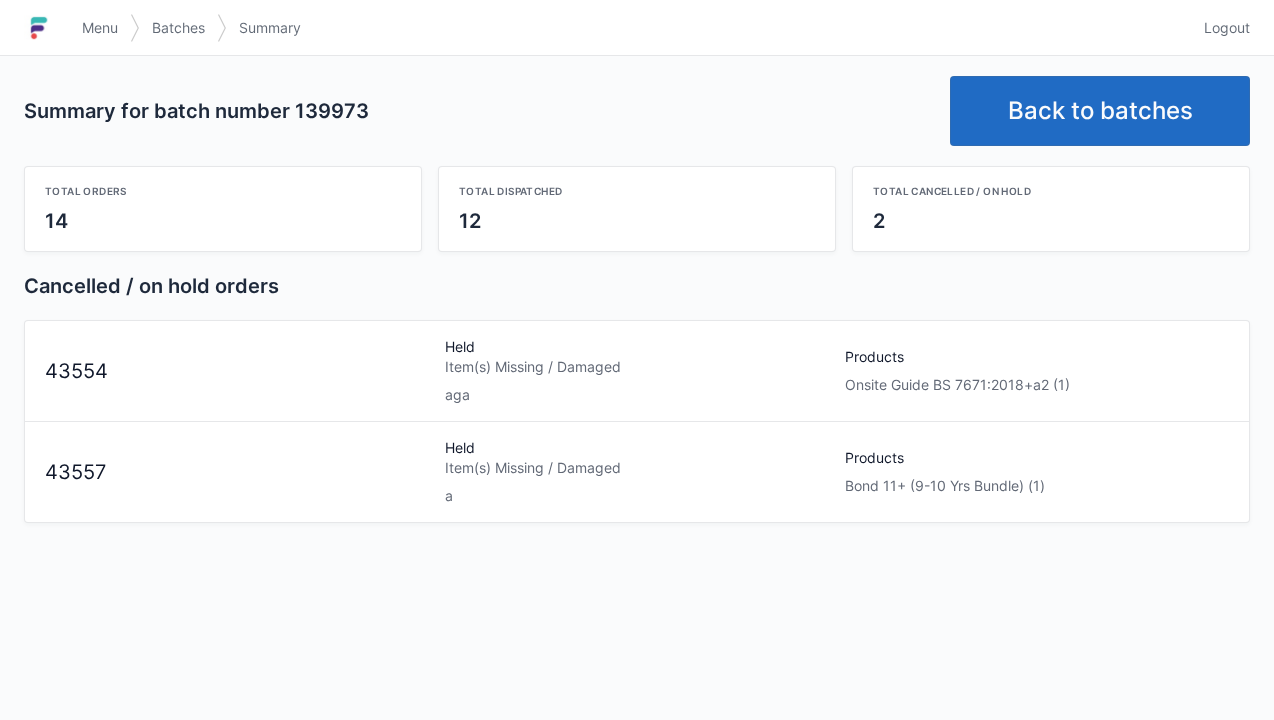 click on "Logout" at bounding box center [1227, 28] 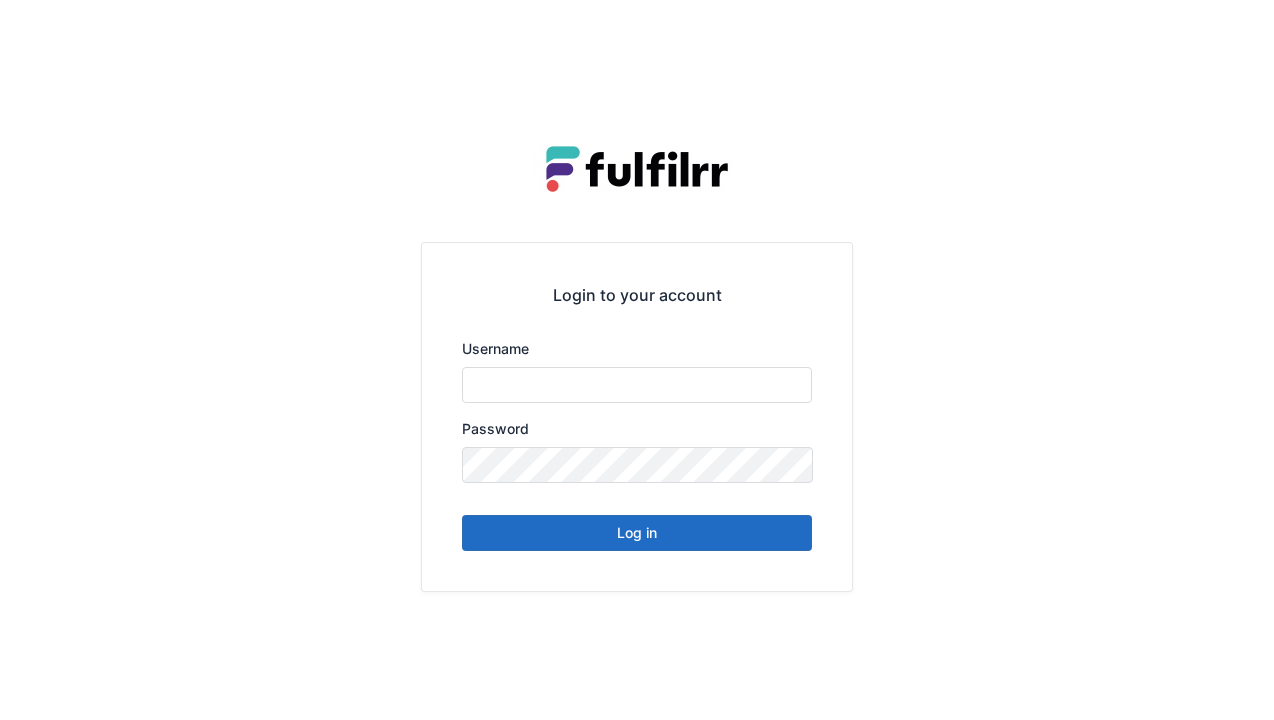 scroll, scrollTop: 0, scrollLeft: 0, axis: both 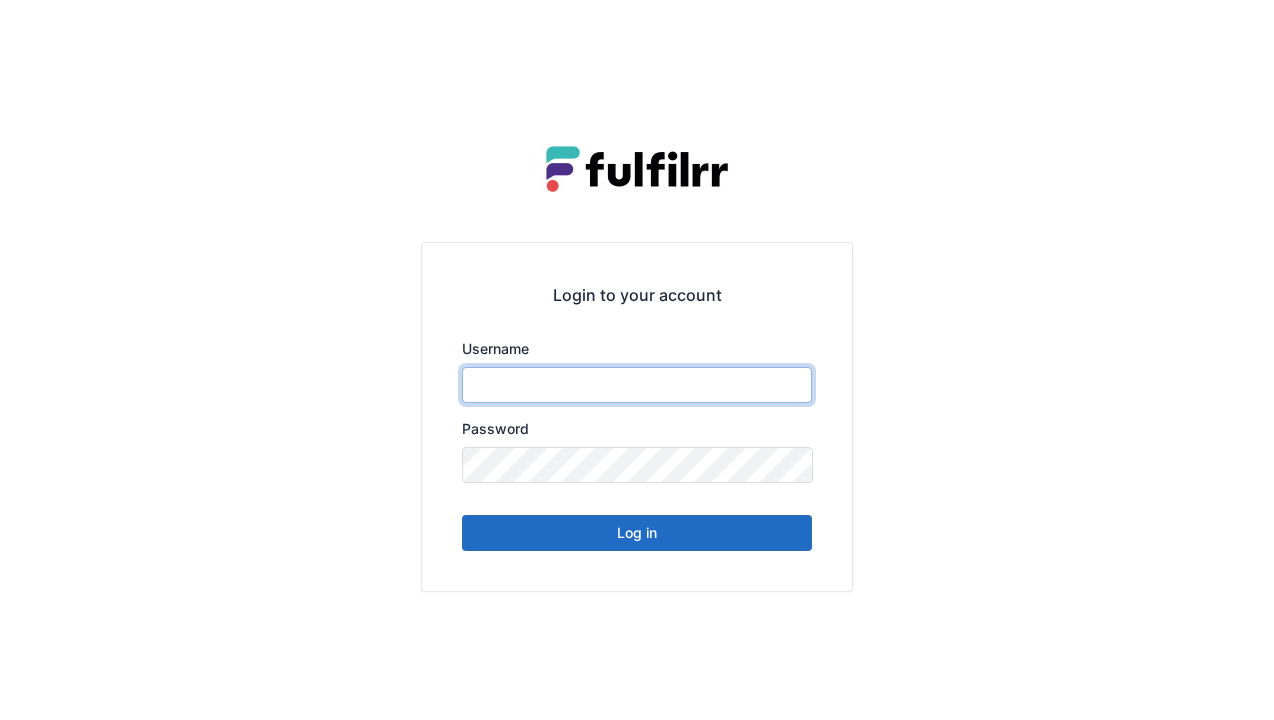 type on "******" 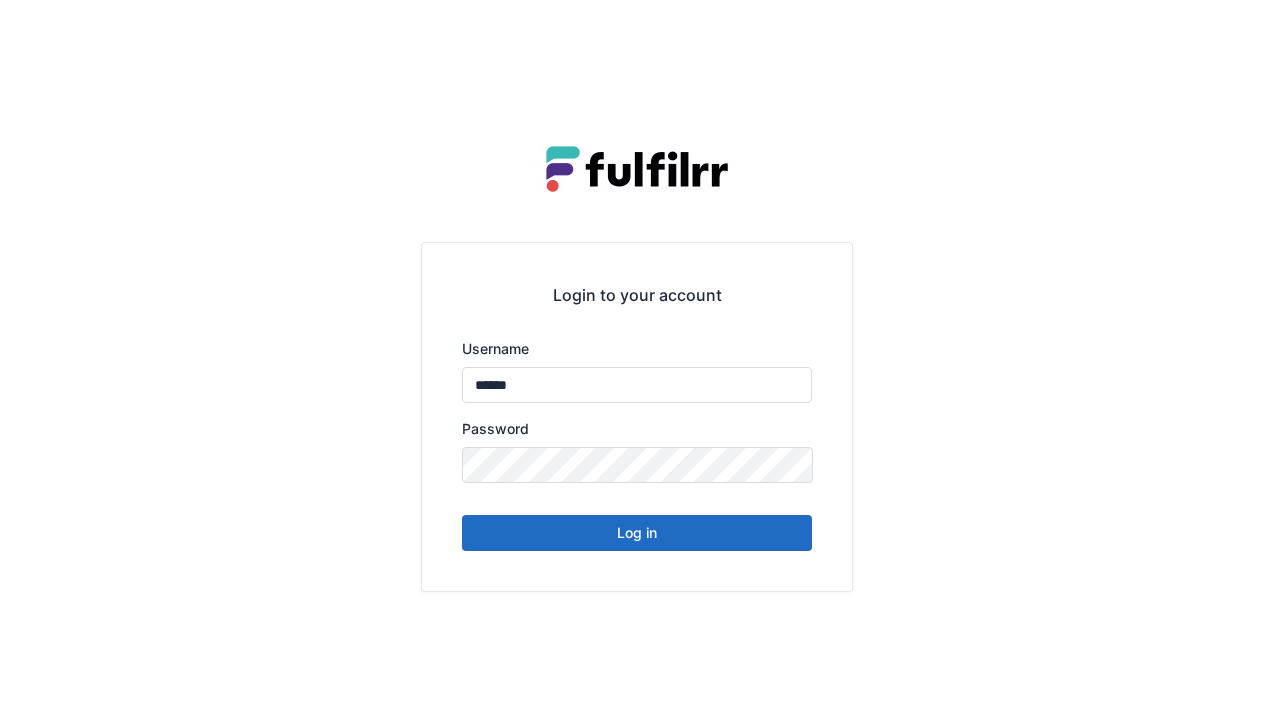 click on "Log in" at bounding box center (637, 533) 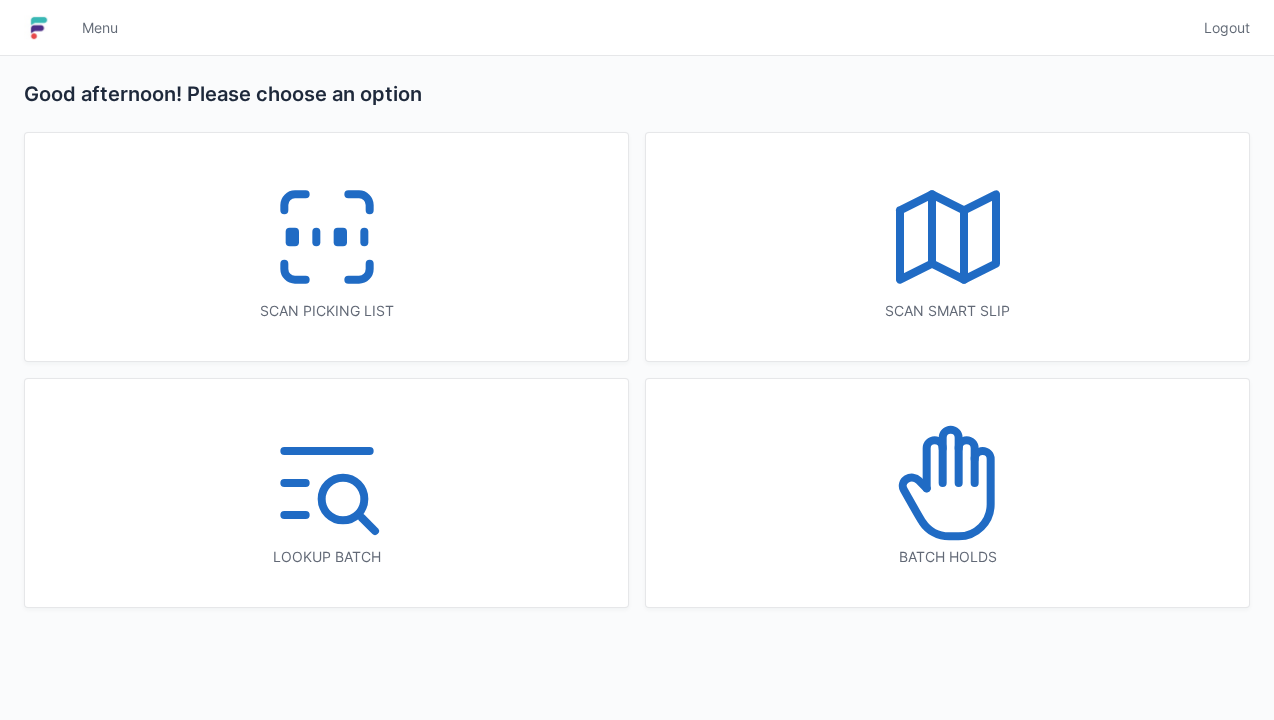 scroll, scrollTop: 0, scrollLeft: 0, axis: both 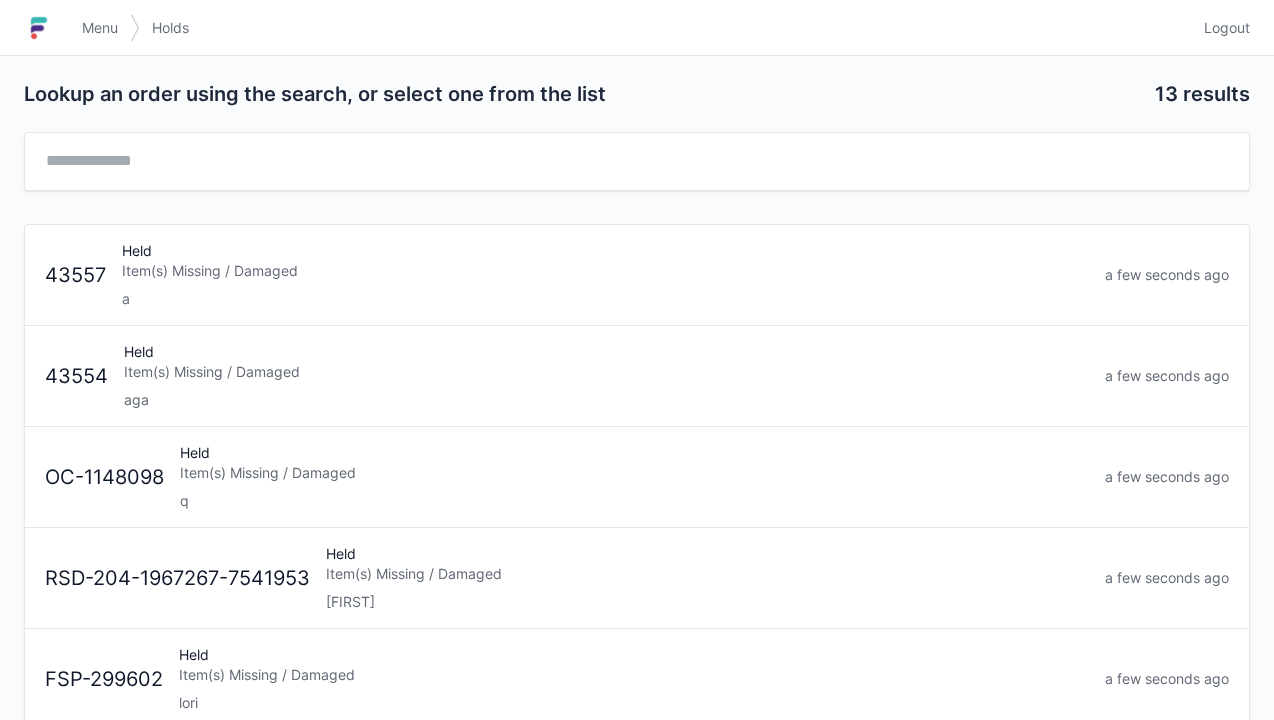 click on "Item(s) Missing / Damaged" at bounding box center (605, 271) 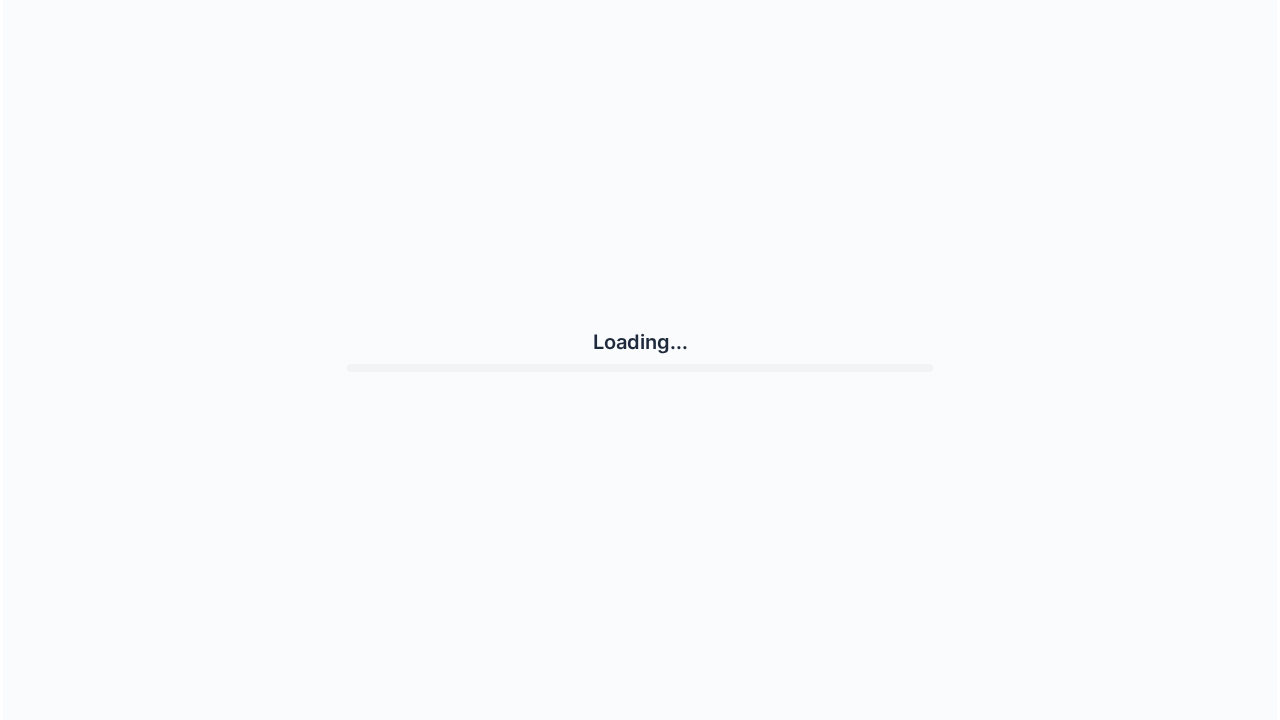 scroll, scrollTop: 0, scrollLeft: 0, axis: both 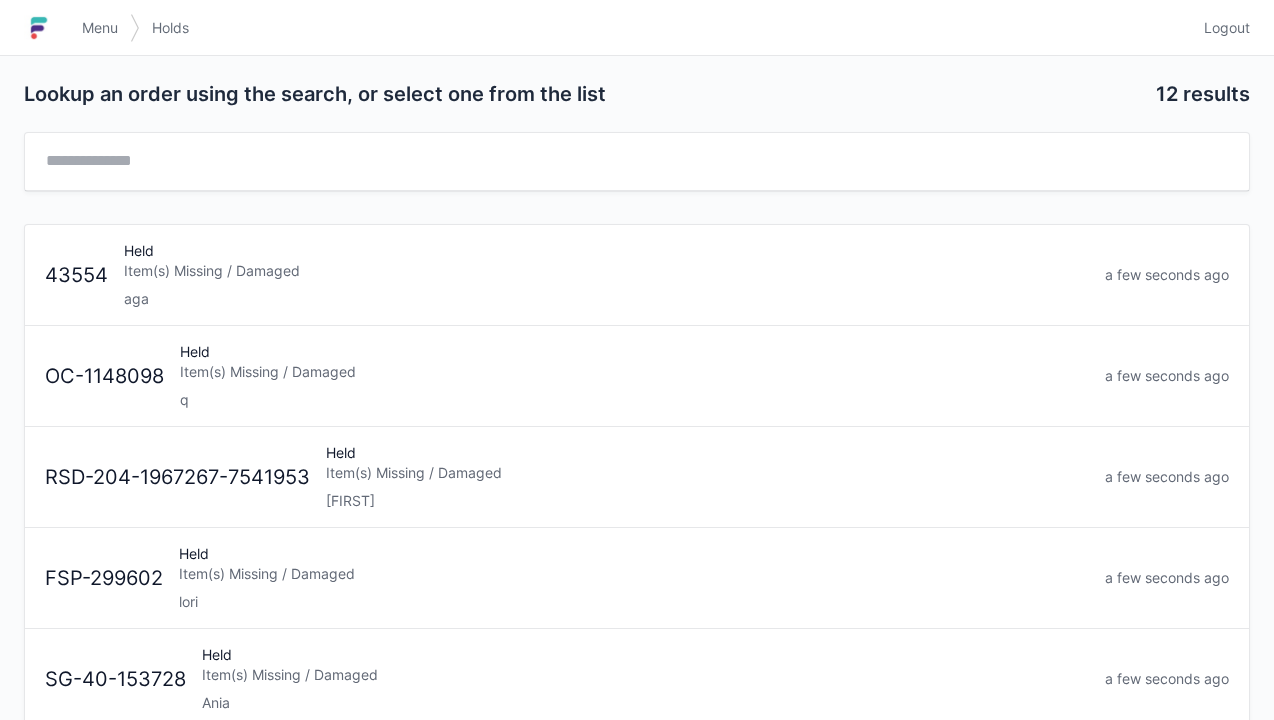 click on "Item(s) Missing / Damaged" at bounding box center [606, 271] 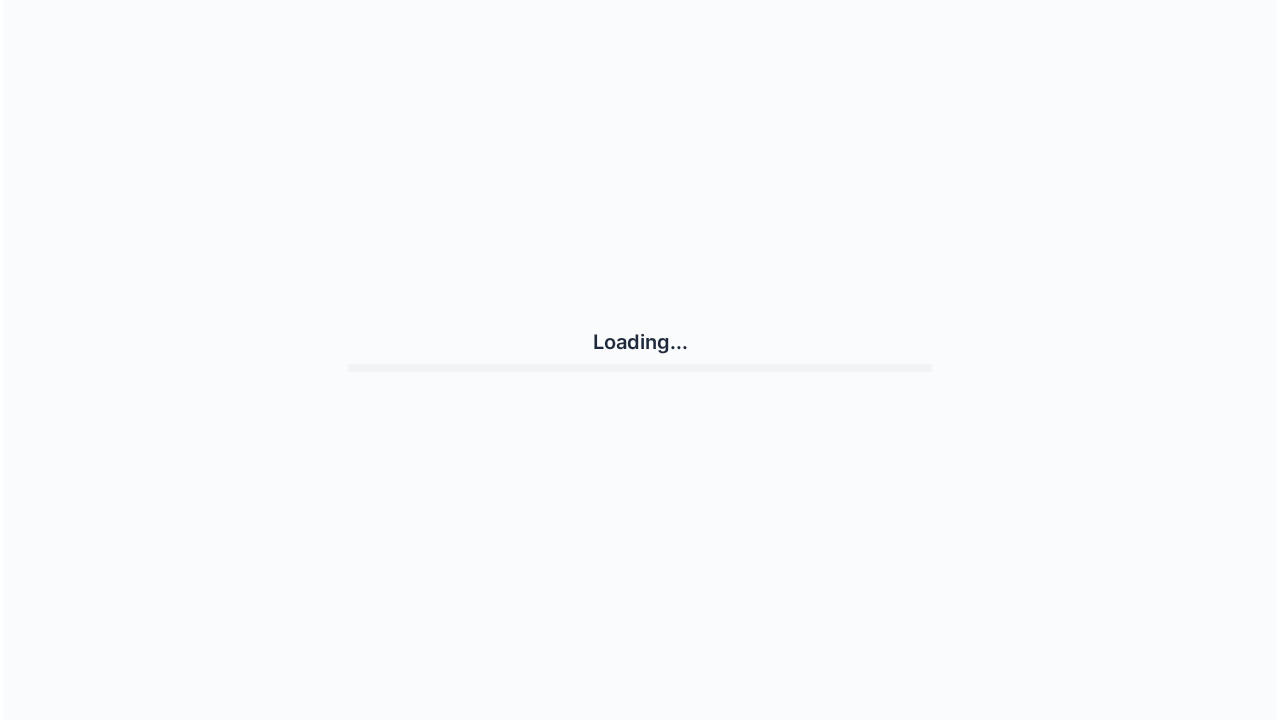 scroll, scrollTop: 0, scrollLeft: 0, axis: both 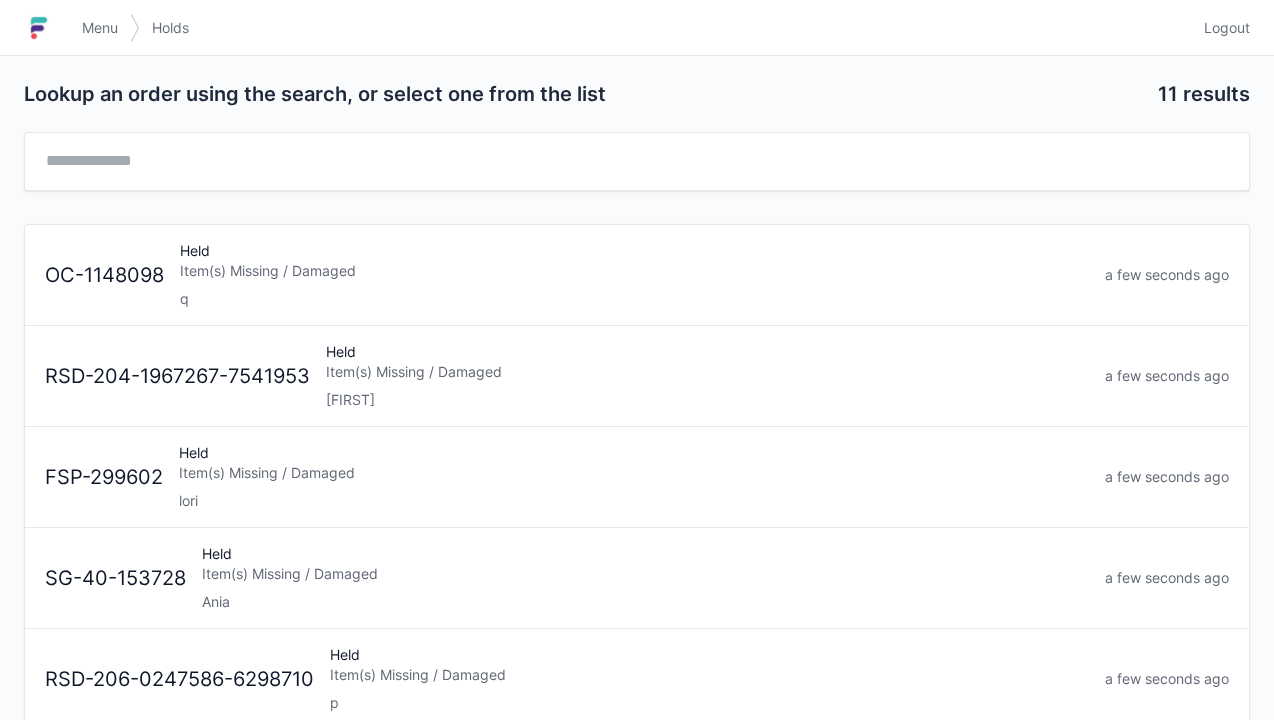 click on "Item(s) Missing / Damaged" at bounding box center [634, 271] 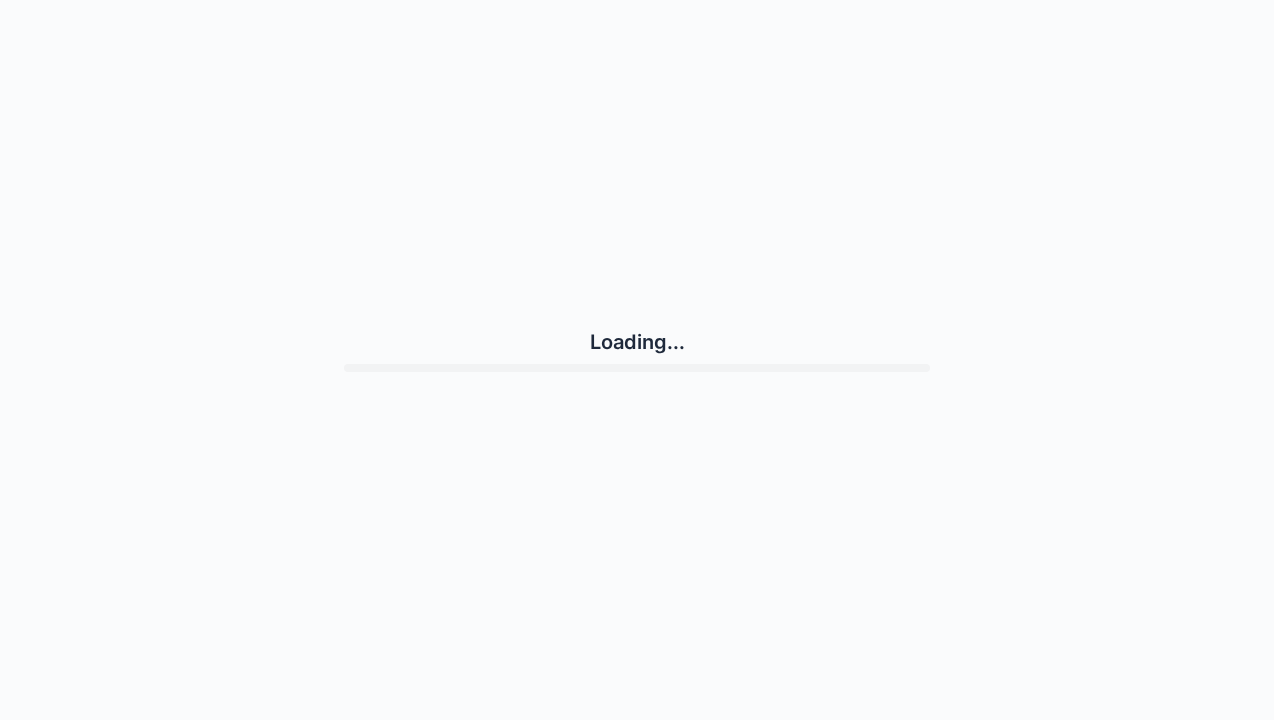 scroll, scrollTop: 0, scrollLeft: 0, axis: both 